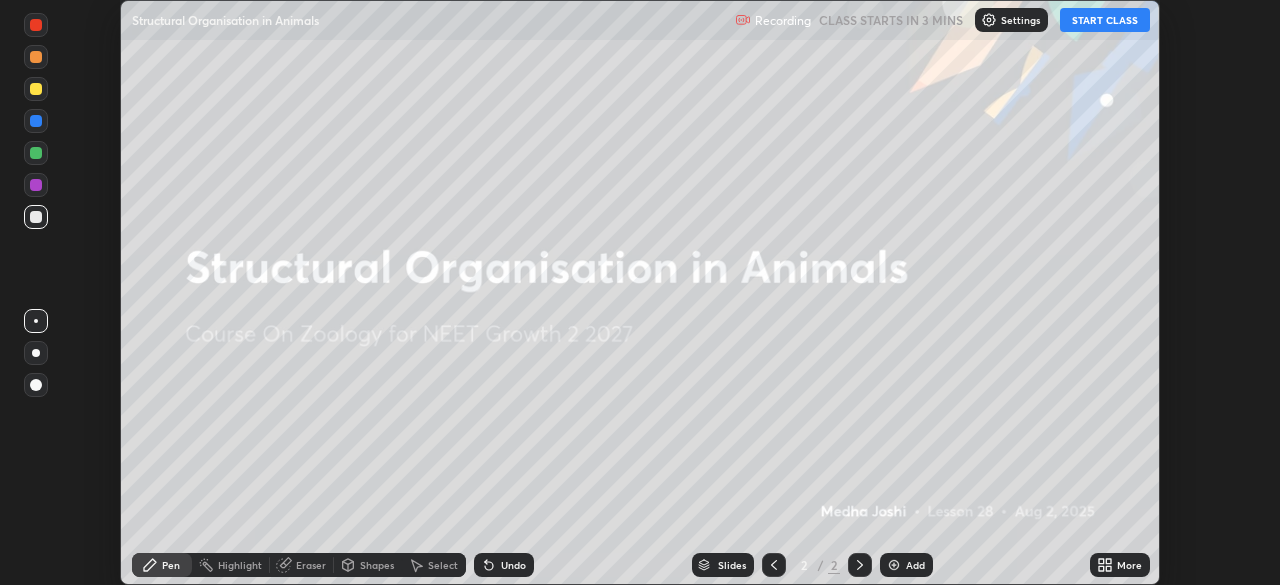 scroll, scrollTop: 0, scrollLeft: 0, axis: both 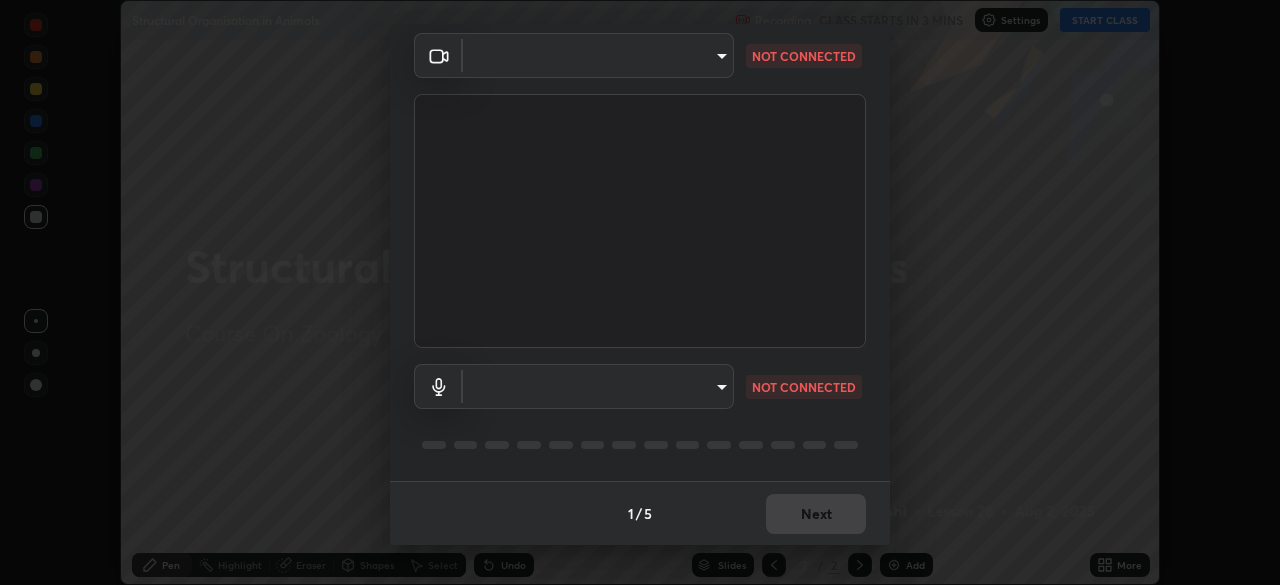 type on "4c9e10ef3e48bb2419841f2148b1373c47e791729d3dcdbb2311ab790c21fc16" 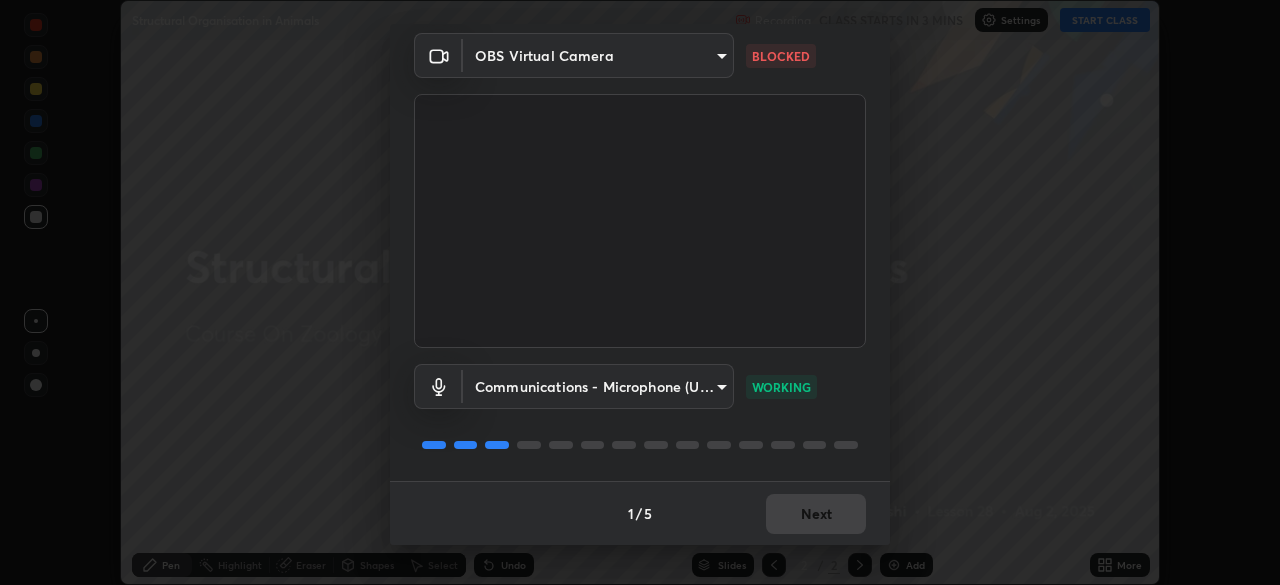 click on "Erase all Structural Organisation in Animals Recording CLASS STARTS IN 3 MINS Settings START CLASS Setting up your live class Structural Organisation in Animals • L28 of Course On Zoology for NEET Growth 2 2027 [PERSON] Pen Highlight Eraser Shapes Select Undo Slides 2 / 2 Add More No doubts shared Encourage your learners to ask a doubt for better clarity Report an issue Reason for reporting Buffering Chat not working Audio - Video sync issue Educator video quality low ​ Attach an image Report Media settings OBS Virtual Camera 4c9e10ef3e48bb2419841f2148b1373c47e791729d3dcdbb2311ab790c21fc16 BLOCKED Communications - Microphone (USB PnP Sound Device) communications WORKING 1 / 5 Next" at bounding box center [640, 292] 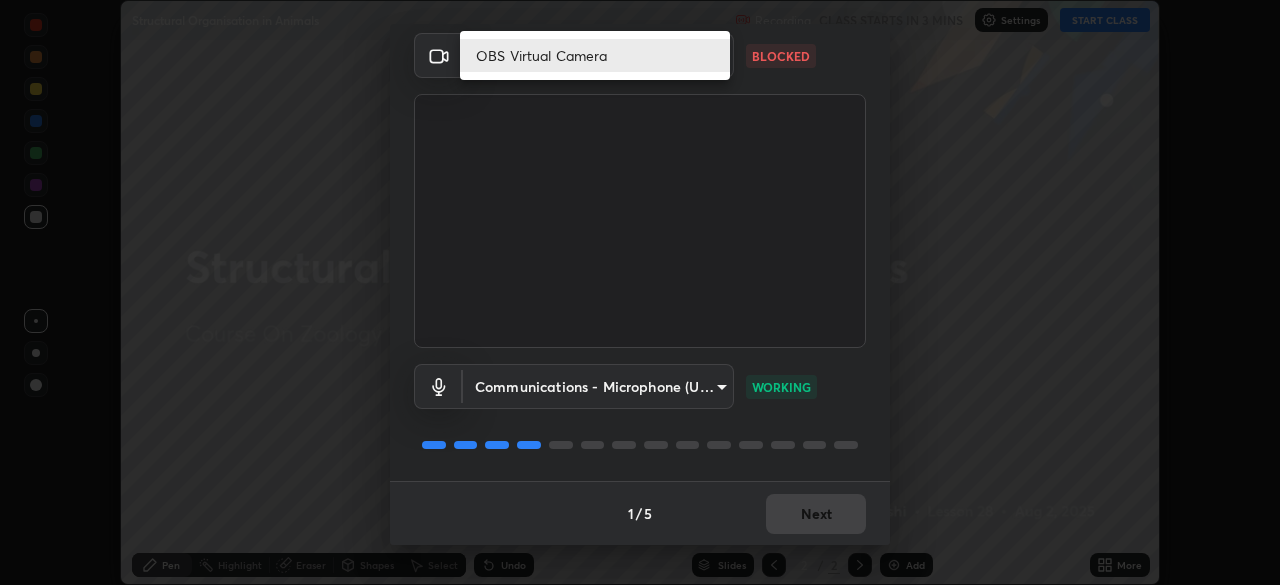 click on "OBS Virtual Camera" at bounding box center (595, 55) 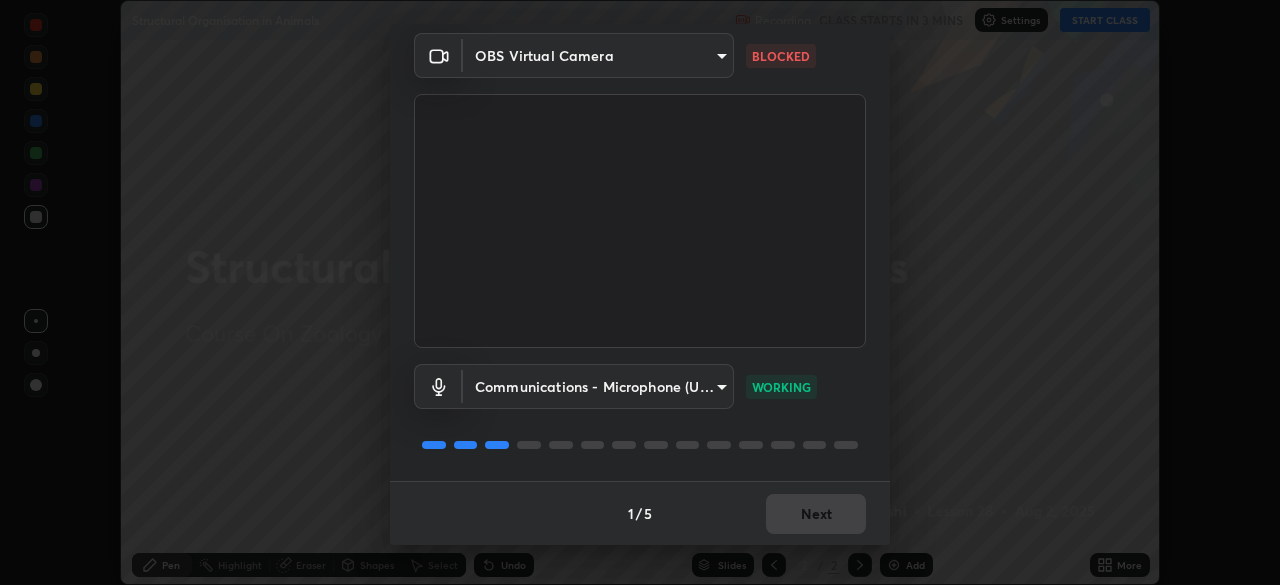 click on "Erase all Structural Organisation in Animals Recording CLASS STARTS IN 3 MINS Settings START CLASS Setting up your live class Structural Organisation in Animals • L28 of Course On Zoology for NEET Growth 2 2027 [PERSON] Pen Highlight Eraser Shapes Select Undo Slides 2 / 2 Add More No doubts shared Encourage your learners to ask a doubt for better clarity Report an issue Reason for reporting Buffering Chat not working Audio - Video sync issue Educator video quality low ​ Attach an image Report Media settings OBS Virtual Camera 4c9e10ef3e48bb2419841f2148b1373c47e791729d3dcdbb2311ab790c21fc16 BLOCKED Communications - Microphone (USB PnP Sound Device) communications WORKING 1 / 5 Next" at bounding box center (640, 292) 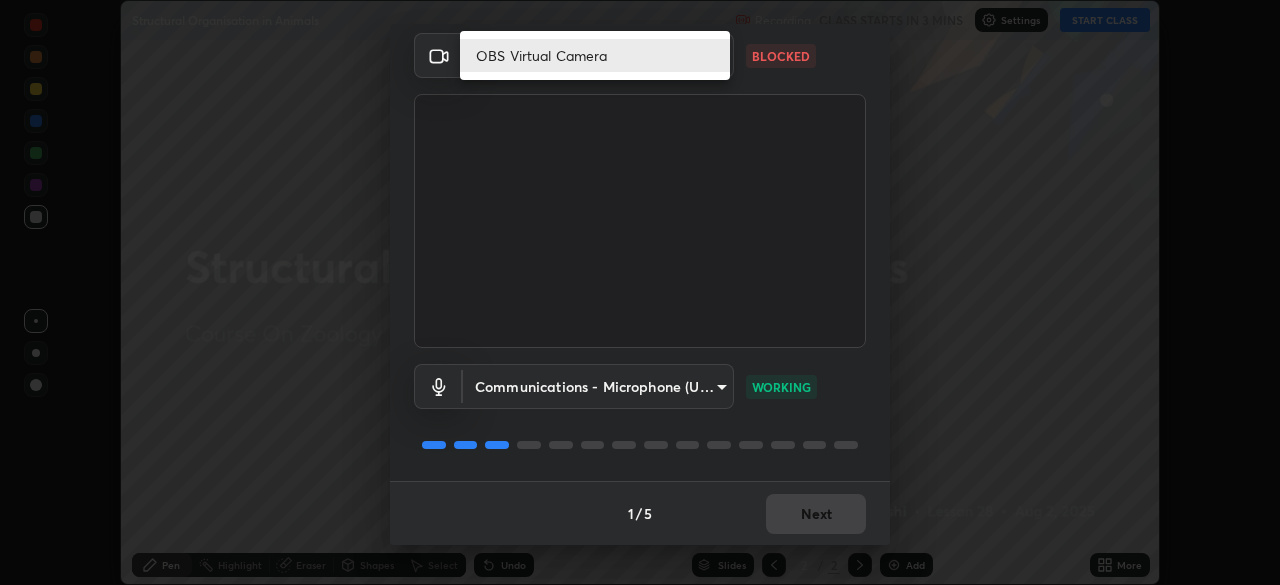 click on "OBS Virtual Camera" at bounding box center [595, 55] 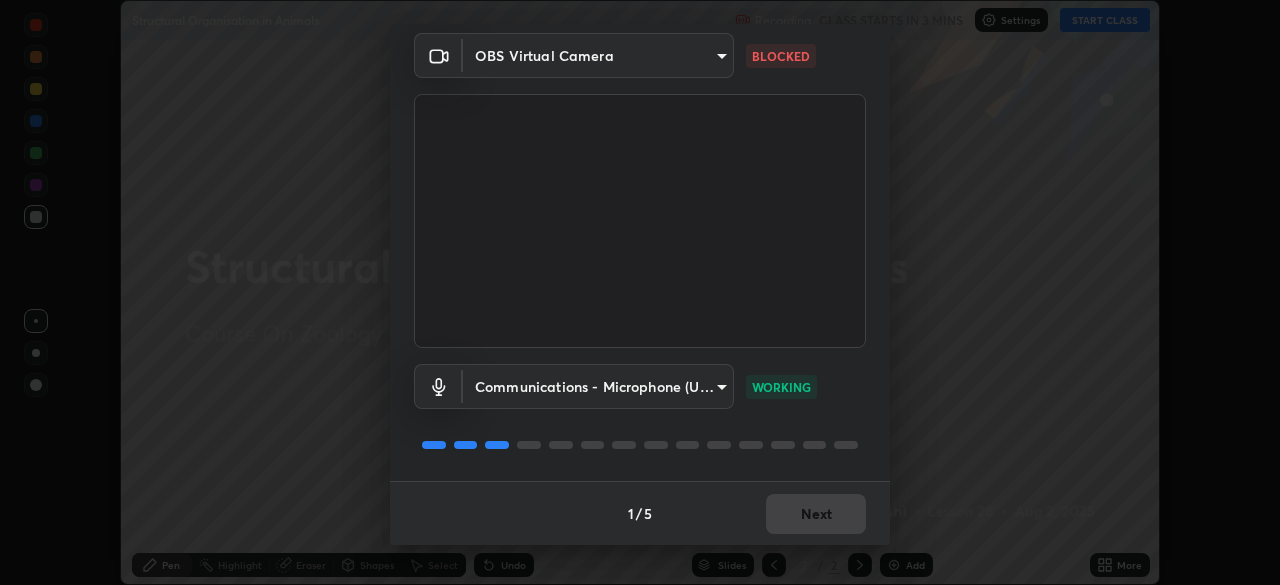 click on "Erase all Structural Organisation in Animals Recording CLASS STARTS IN 3 MINS Settings START CLASS Setting up your live class Structural Organisation in Animals • L28 of Course On Zoology for NEET Growth 2 2027 [PERSON] Pen Highlight Eraser Shapes Select Undo Slides 2 / 2 Add More No doubts shared Encourage your learners to ask a doubt for better clarity Report an issue Reason for reporting Buffering Chat not working Audio - Video sync issue Educator video quality low ​ Attach an image Report Media settings OBS Virtual Camera 4c9e10ef3e48bb2419841f2148b1373c47e791729d3dcdbb2311ab790c21fc16 BLOCKED Communications - Microphone (USB PnP Sound Device) communications WORKING 1 / 5 Next" at bounding box center (640, 292) 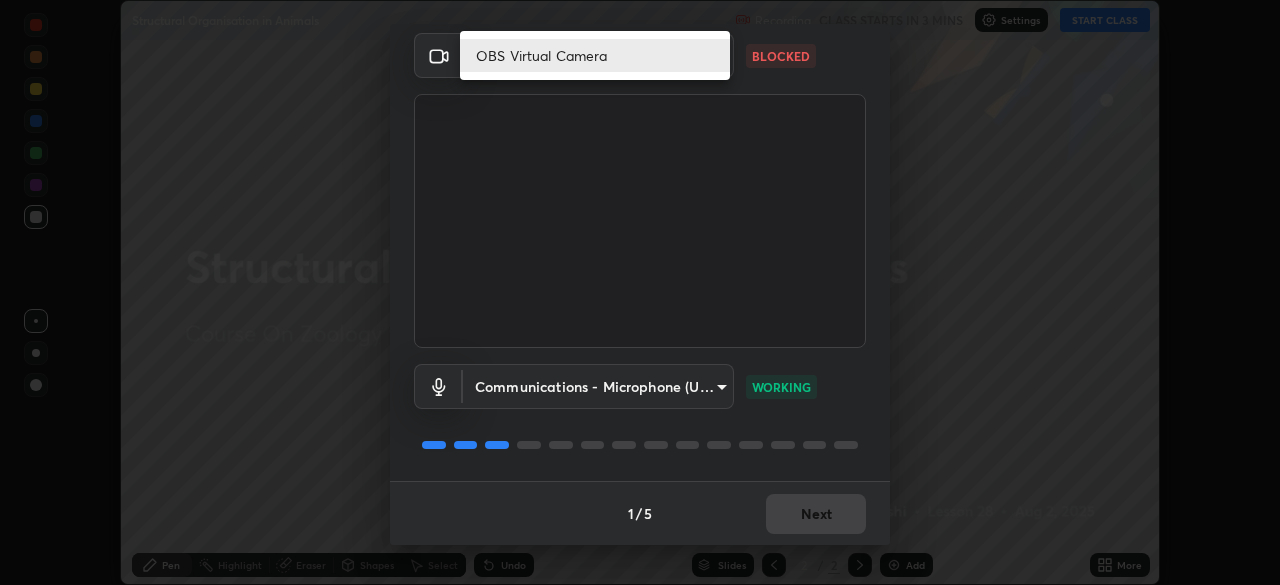 click on "OBS Virtual Camera" at bounding box center [595, 55] 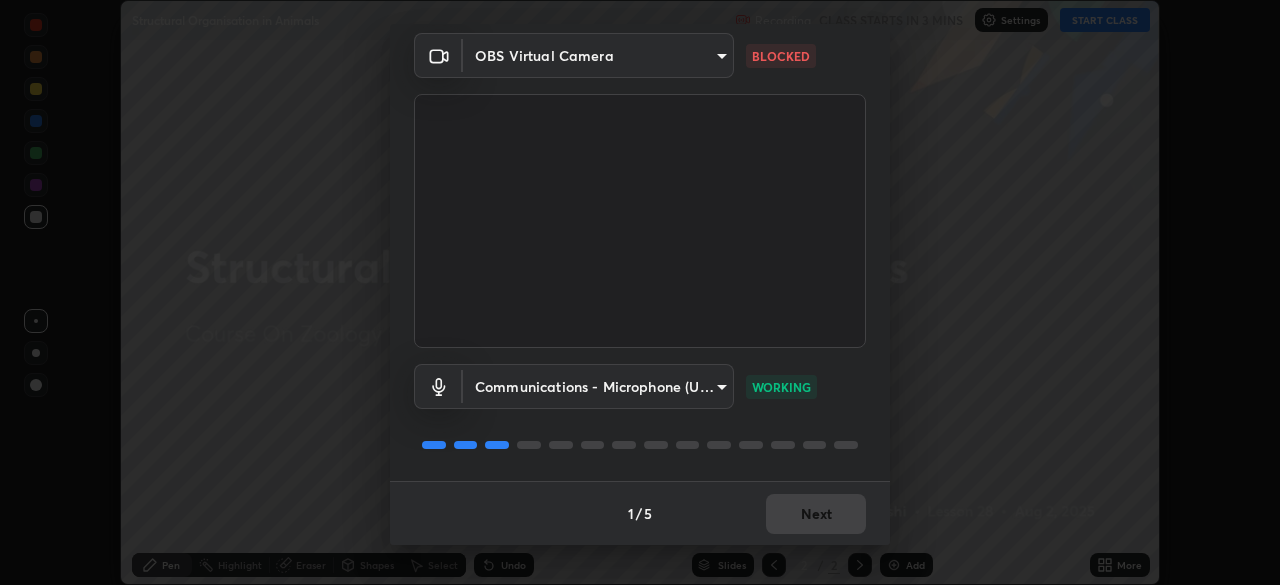 click on "Erase all Structural Organisation in Animals Recording CLASS STARTS IN 3 MINS Settings START CLASS Setting up your live class Structural Organisation in Animals • L28 of Course On Zoology for NEET Growth 2 2027 [PERSON] Pen Highlight Eraser Shapes Select Undo Slides 2 / 2 Add More No doubts shared Encourage your learners to ask a doubt for better clarity Report an issue Reason for reporting Buffering Chat not working Audio - Video sync issue Educator video quality low ​ Attach an image Report Media settings OBS Virtual Camera 4c9e10ef3e48bb2419841f2148b1373c47e791729d3dcdbb2311ab790c21fc16 BLOCKED Communications - Microphone (USB PnP Sound Device) communications WORKING 1 / 5 Next" at bounding box center (640, 292) 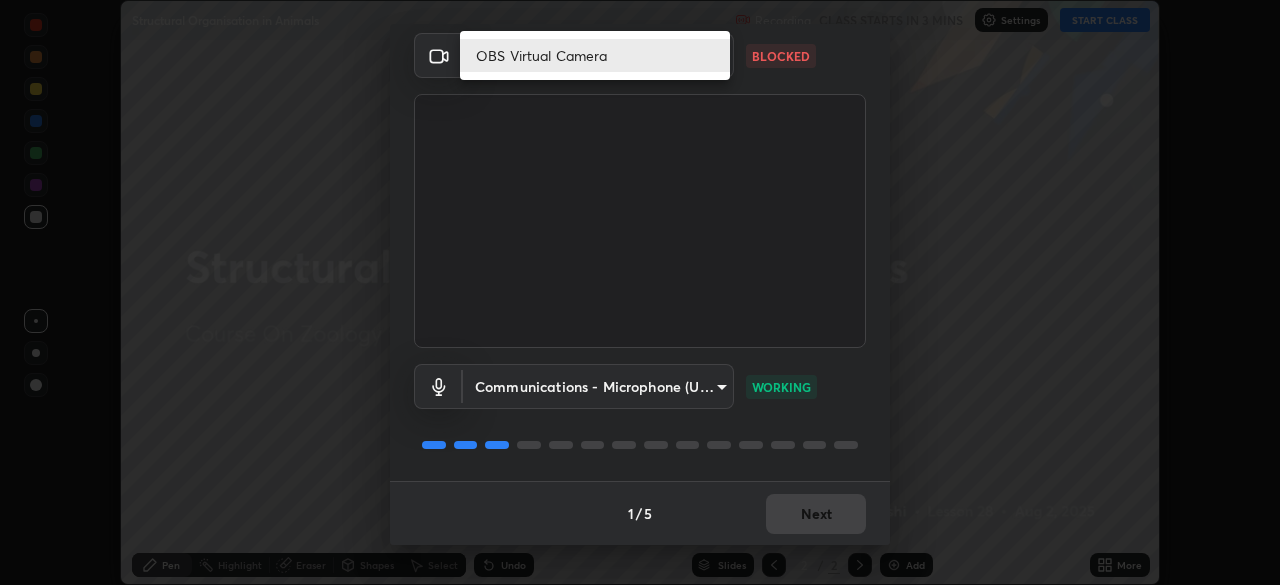 click on "OBS Virtual Camera" at bounding box center (595, 55) 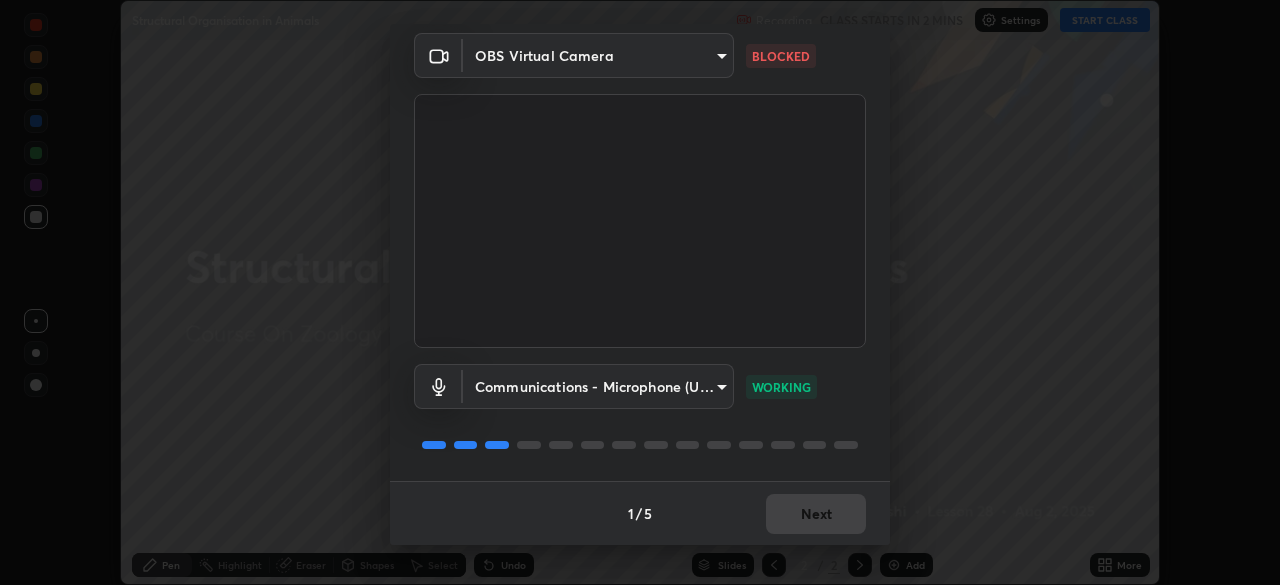 click on "Erase all Structural Organisation in Animals Recording CLASS STARTS IN 2 MINS Settings START CLASS Setting up your live class Structural Organisation in Animals • L28 of Course On Zoology for NEET Growth 2 2027 [PERSON] Pen Highlight Eraser Shapes Select Undo Slides 2 / 2 Add More No doubts shared Encourage your learners to ask a doubt for better clarity Report an issue Reason for reporting Buffering Chat not working Audio - Video sync issue Educator video quality low ​ Attach an image Report Media settings OBS Virtual Camera 4c9e10ef3e48bb2419841f2148b1373c47e791729d3dcdbb2311ab790c21fc16 BLOCKED Communications - Microphone (USB PnP Sound Device) communications WORKING 1 / 5 Next" at bounding box center (640, 292) 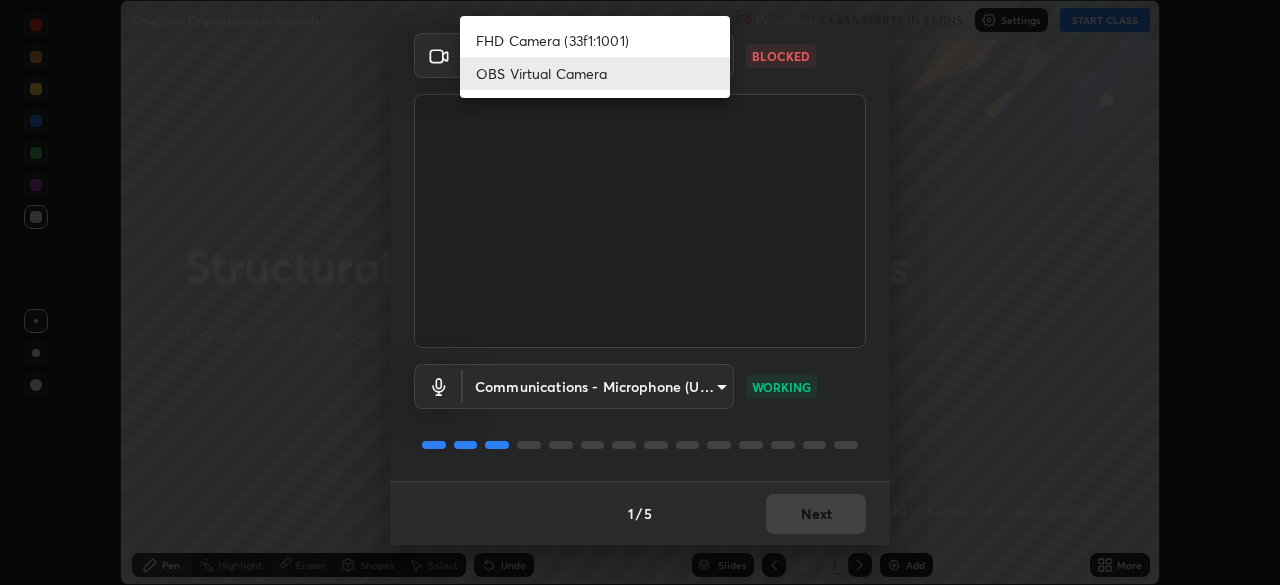 click on "FHD Camera (33f1:1001)" at bounding box center (595, 40) 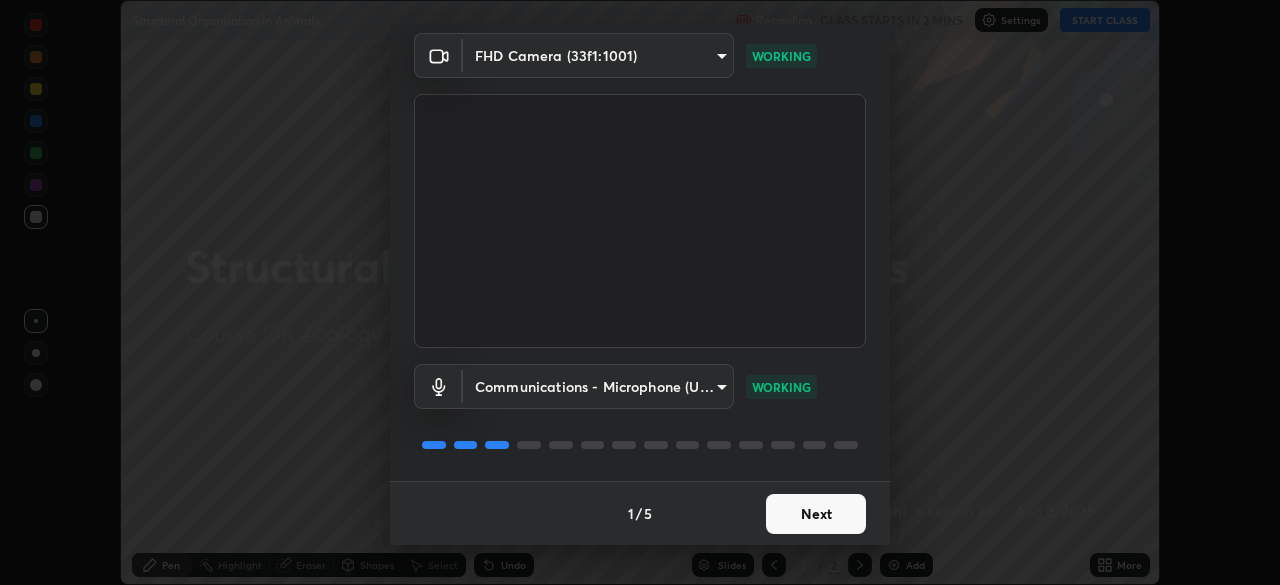 click on "Next" at bounding box center (816, 514) 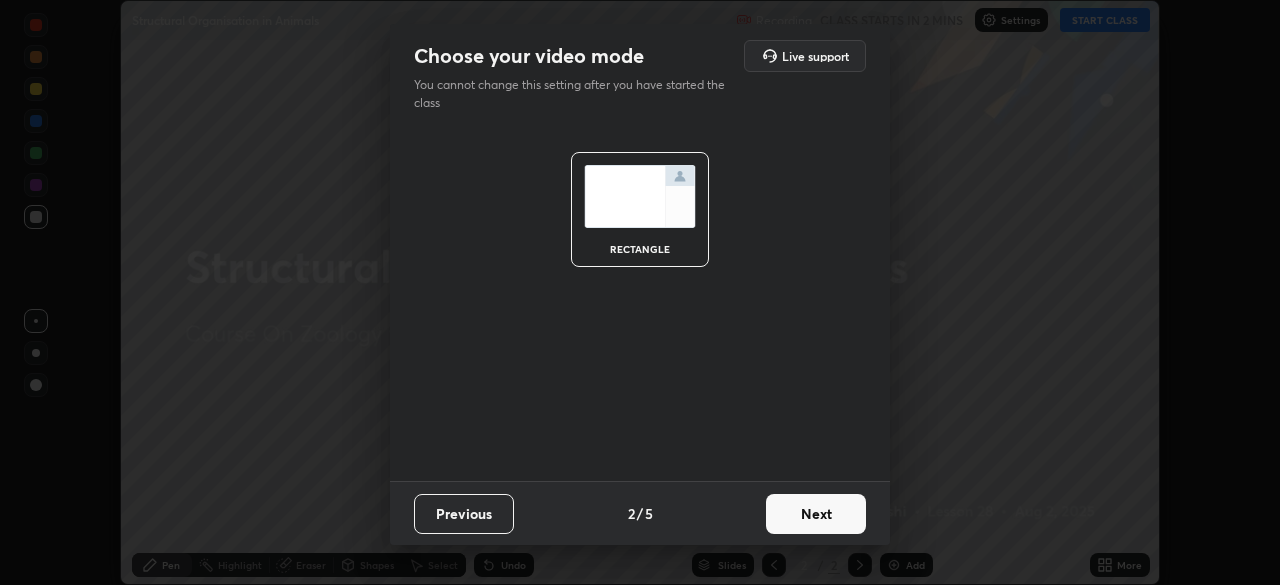 scroll, scrollTop: 0, scrollLeft: 0, axis: both 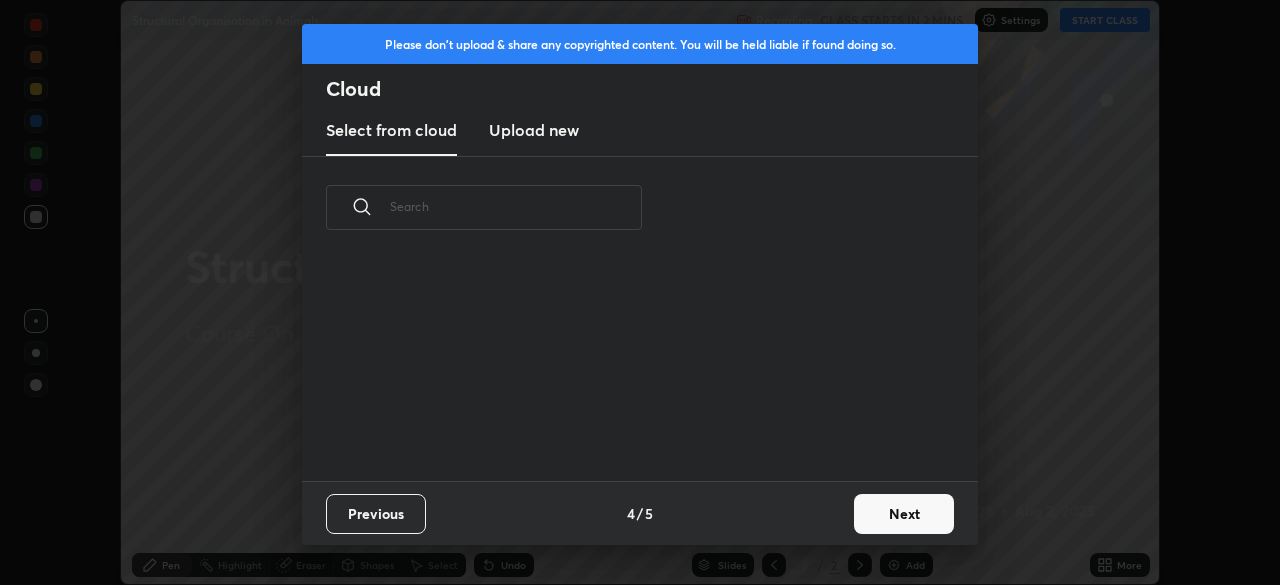 click on "Previous 4 / 5 Next" at bounding box center [640, 513] 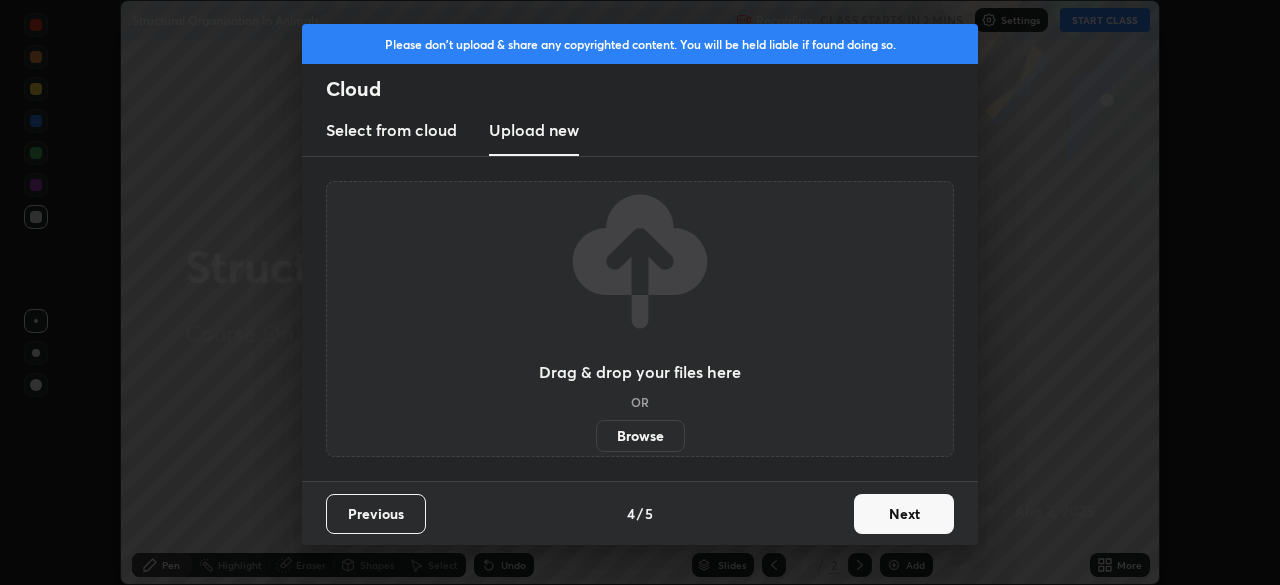 click on "Browse" at bounding box center [640, 436] 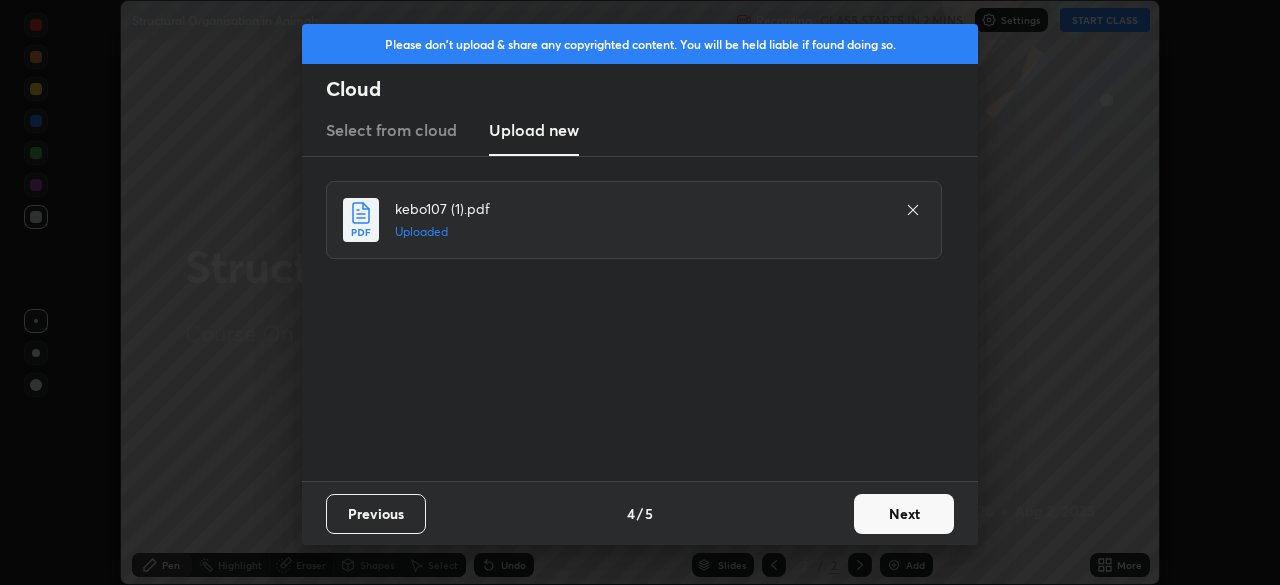 click on "Next" at bounding box center [904, 514] 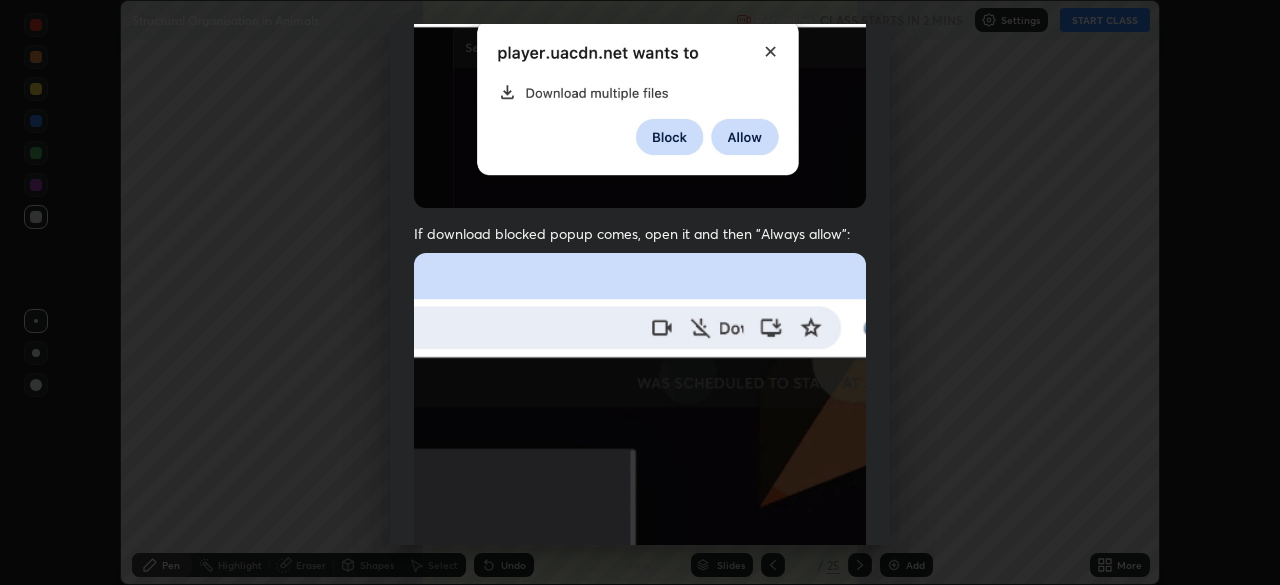 scroll, scrollTop: 479, scrollLeft: 0, axis: vertical 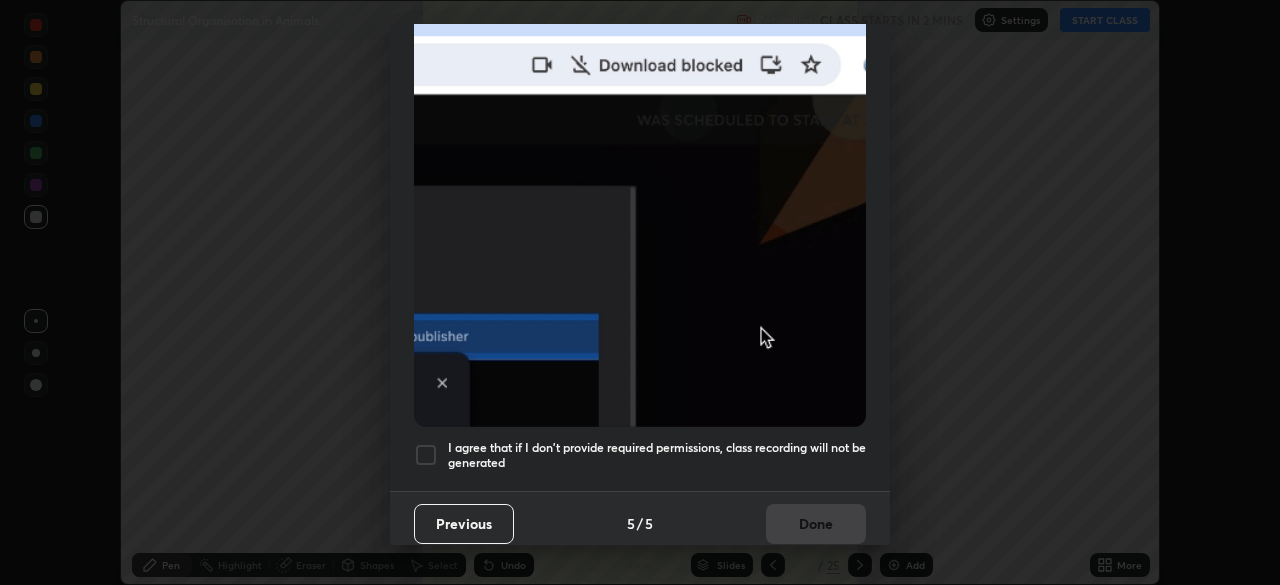 click on "I agree that if I don't provide required permissions, class recording will not be generated" at bounding box center (657, 455) 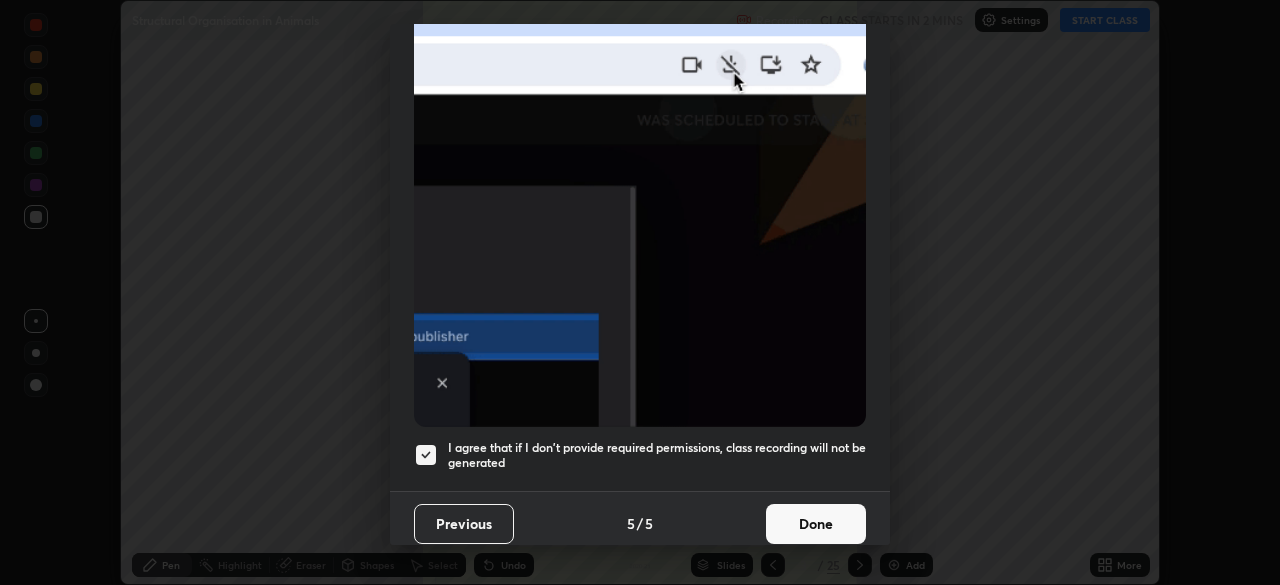 click on "Done" at bounding box center (816, 524) 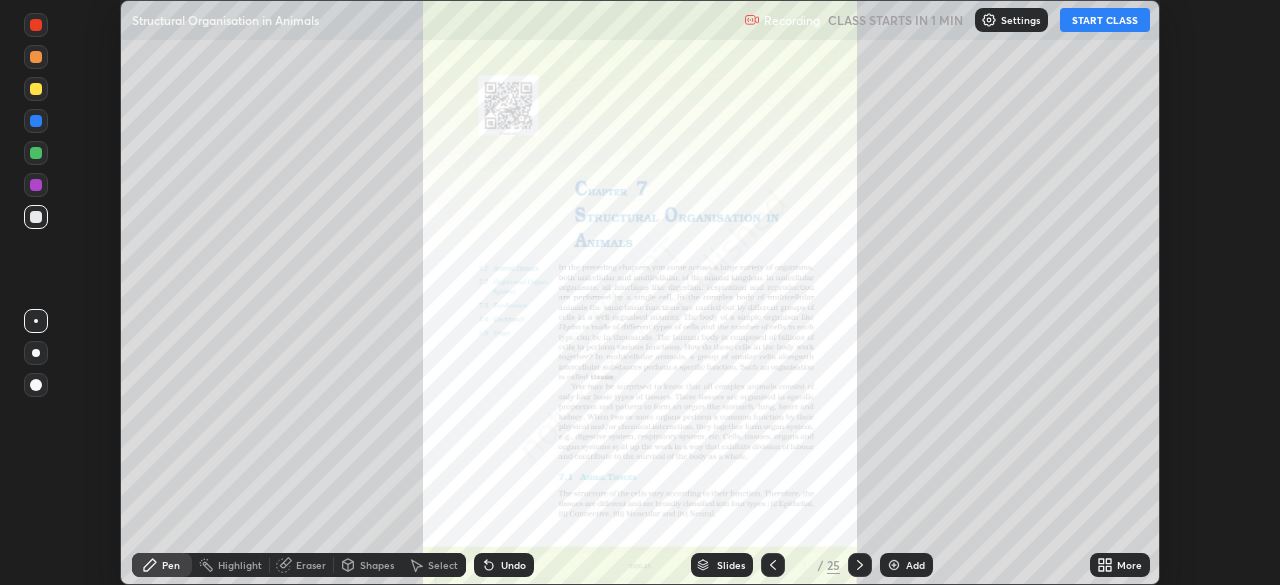 click 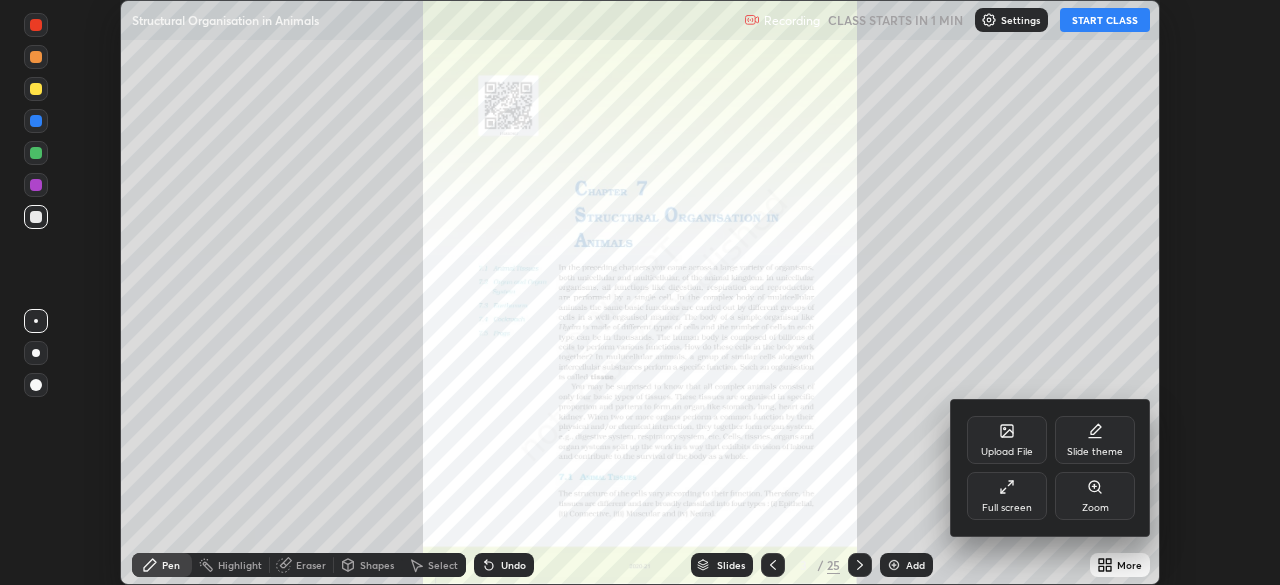 click on "Upload File" at bounding box center (1007, 452) 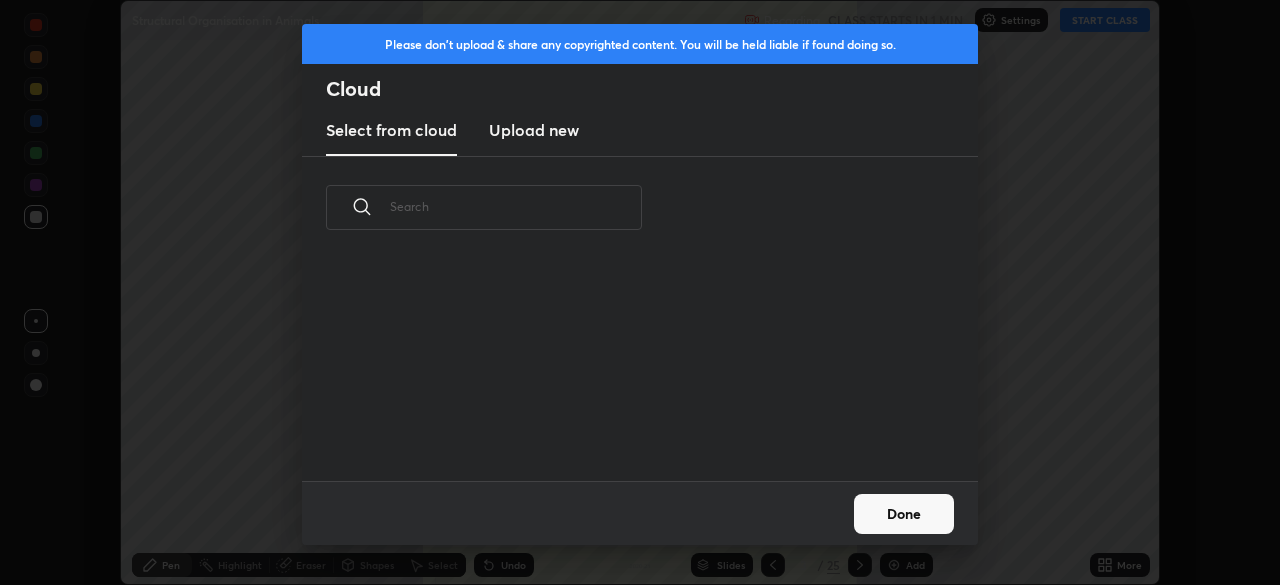 scroll, scrollTop: 222, scrollLeft: 642, axis: both 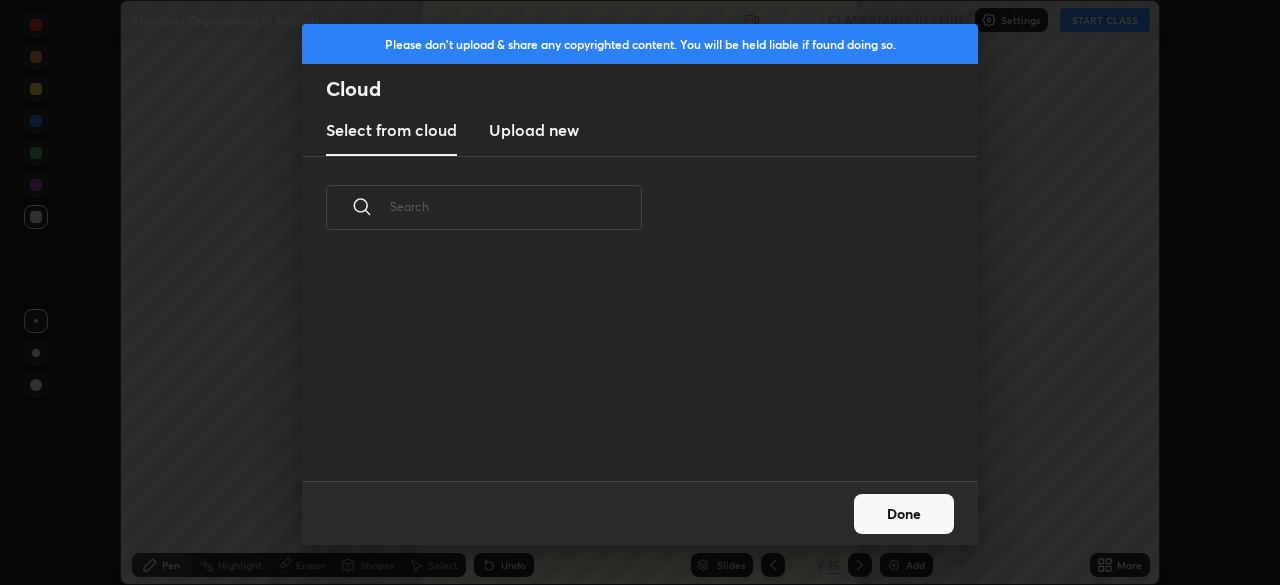 click on "Upload new" at bounding box center [534, 130] 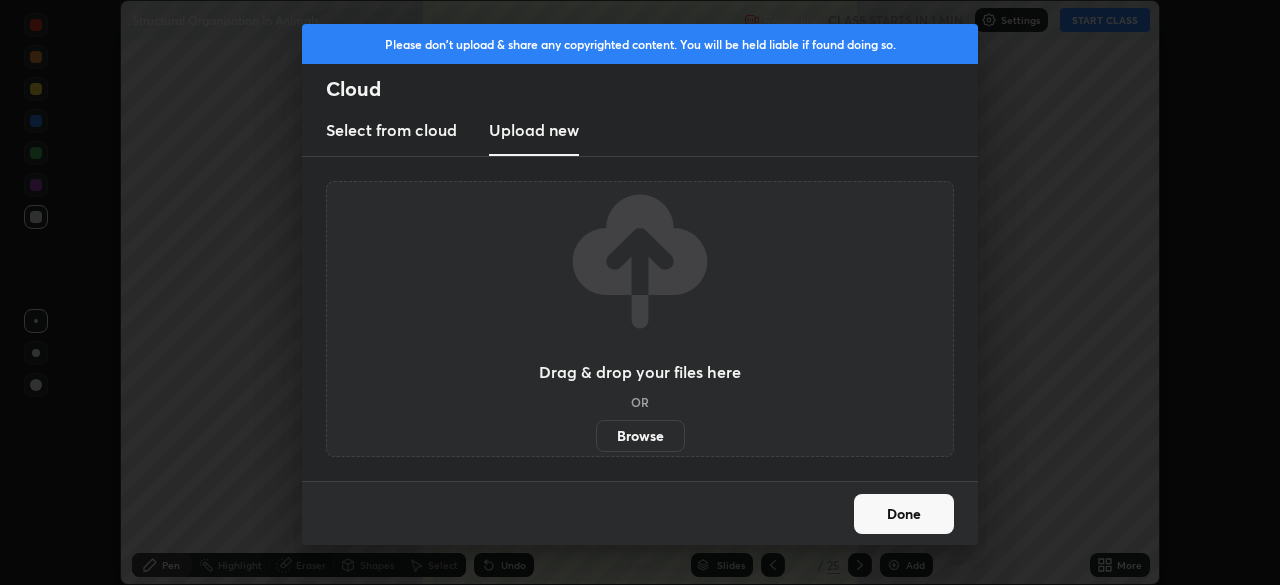 click on "Browse" at bounding box center (640, 436) 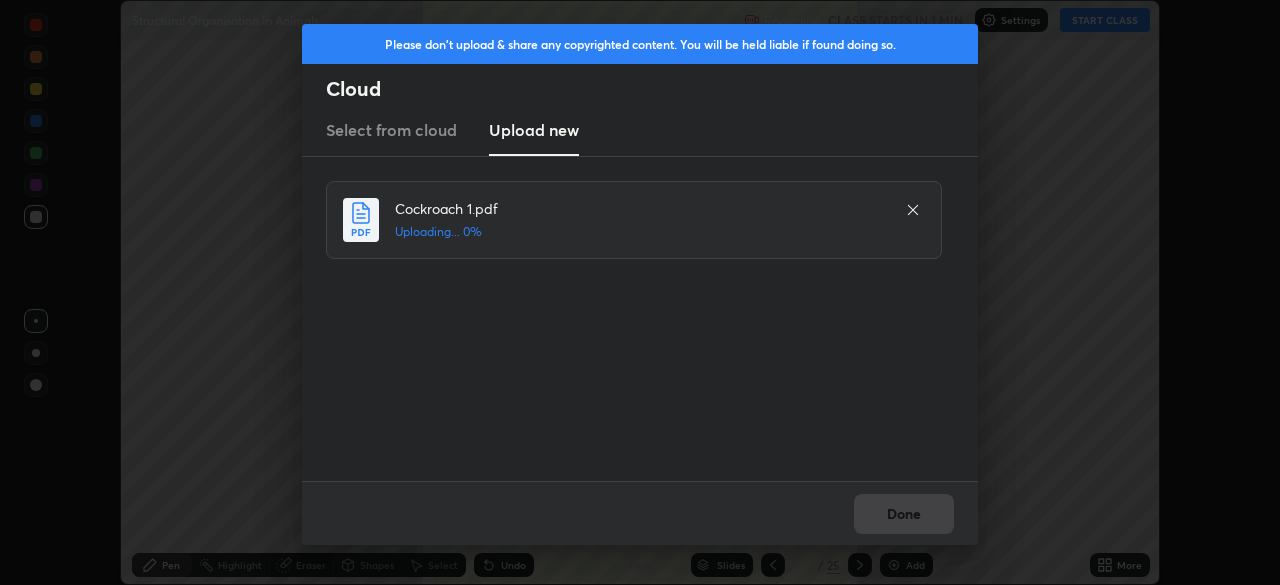 click on "Please don't upload & share any copyrighted content. You will be held liable if found doing so. Cloud Select from cloud Upload new Cockroach 1.pdf Uploading... 0% Done" at bounding box center [640, 292] 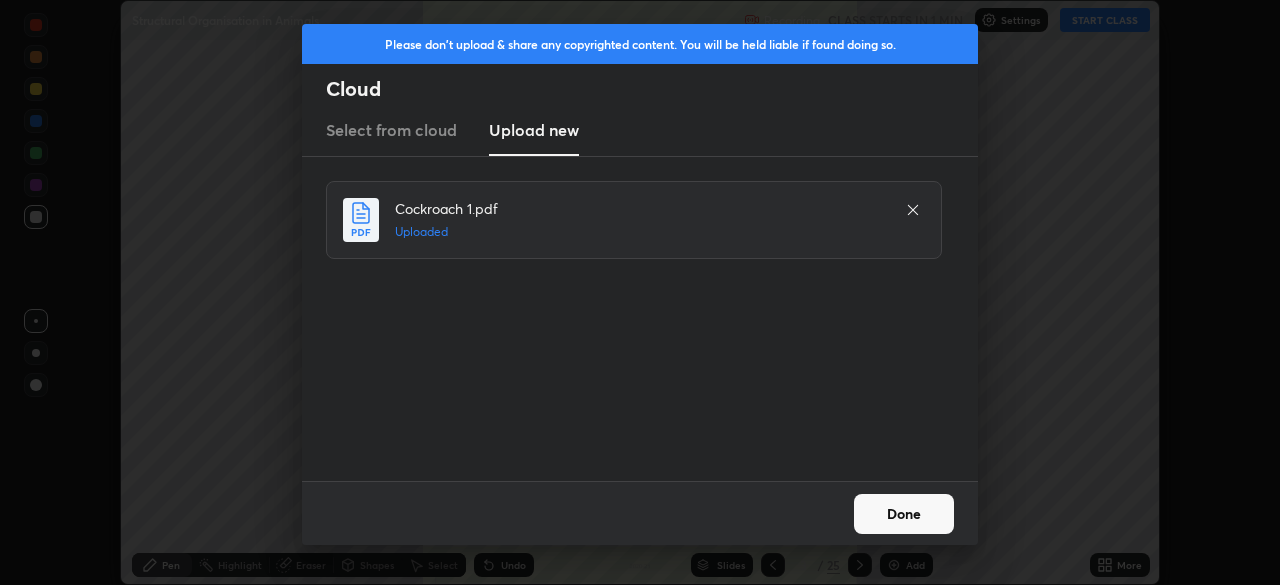 click on "Done" at bounding box center [904, 514] 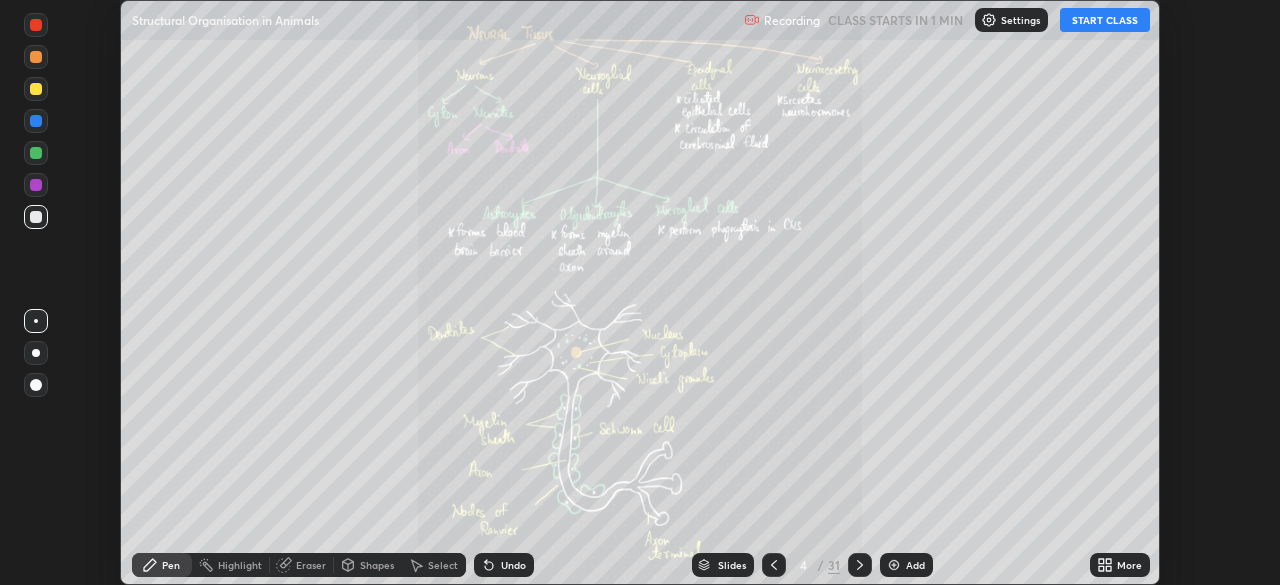 click on "More" at bounding box center (1129, 565) 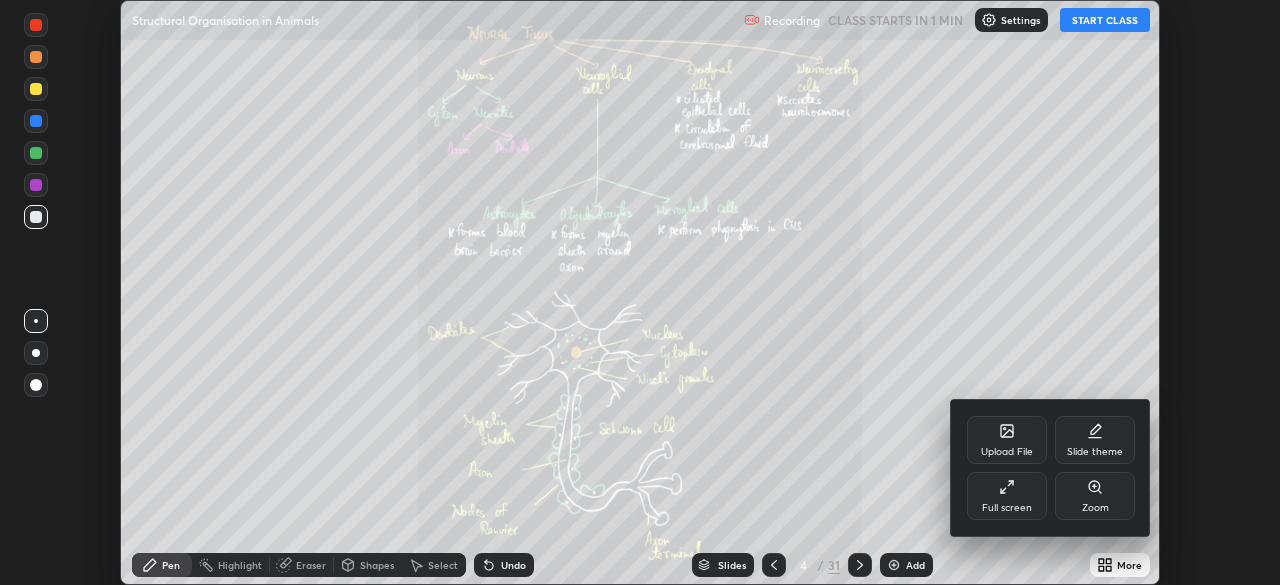 click on "Full screen" at bounding box center [1007, 508] 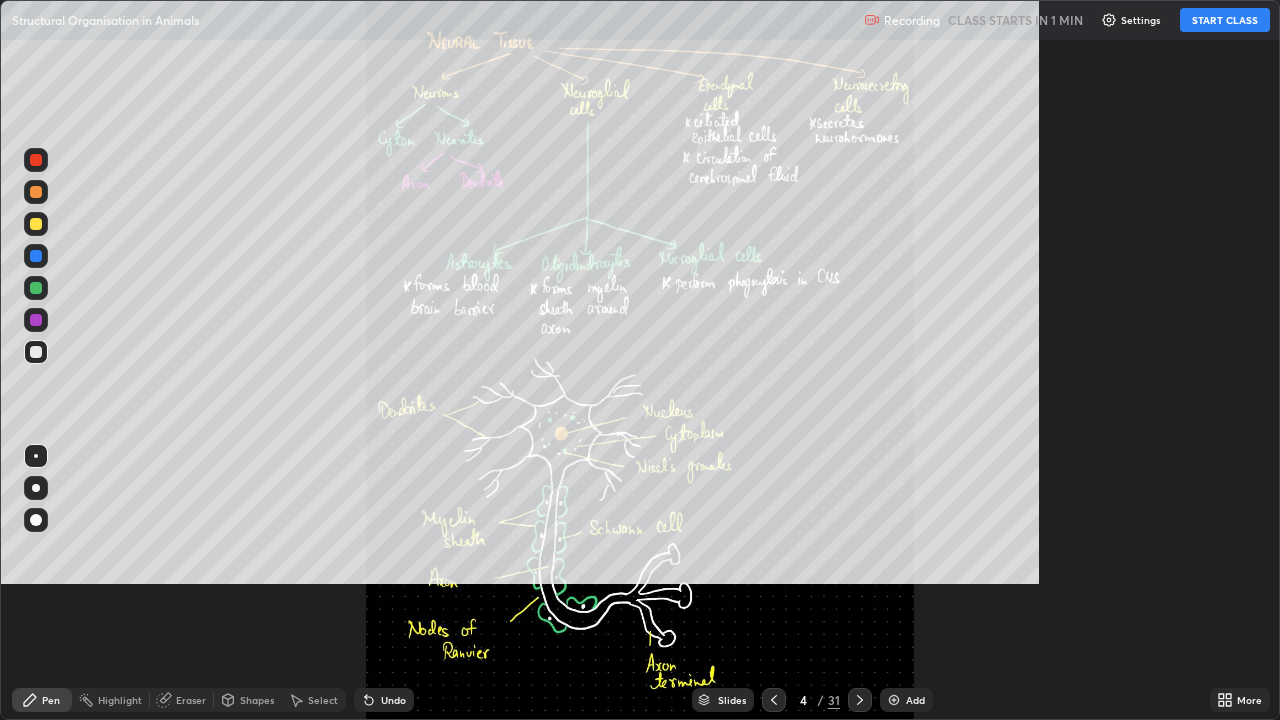 scroll, scrollTop: 99280, scrollLeft: 98720, axis: both 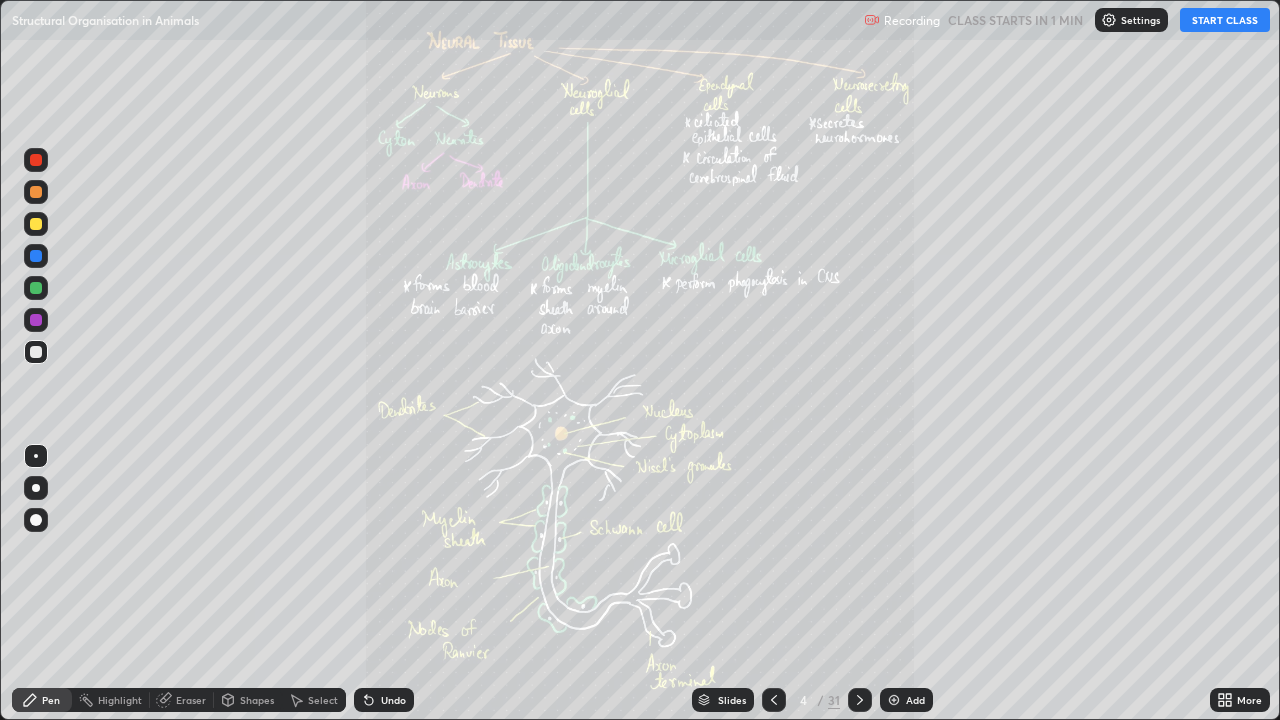 click 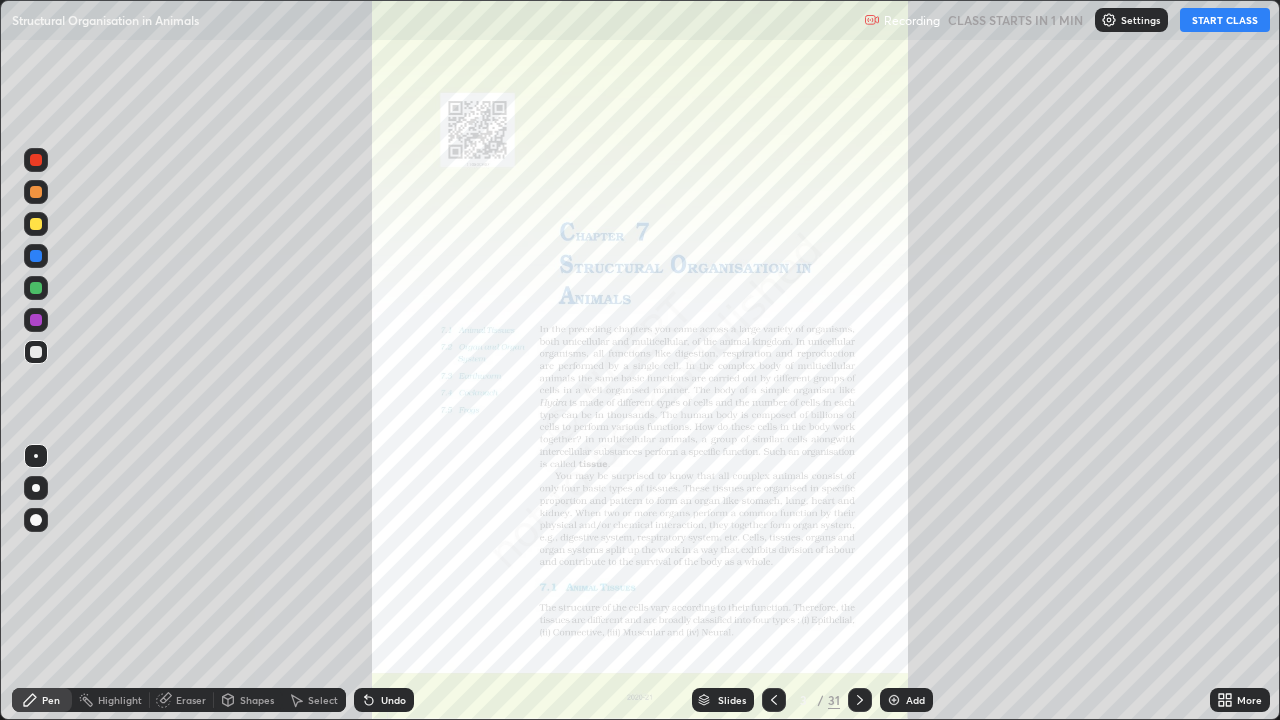 click 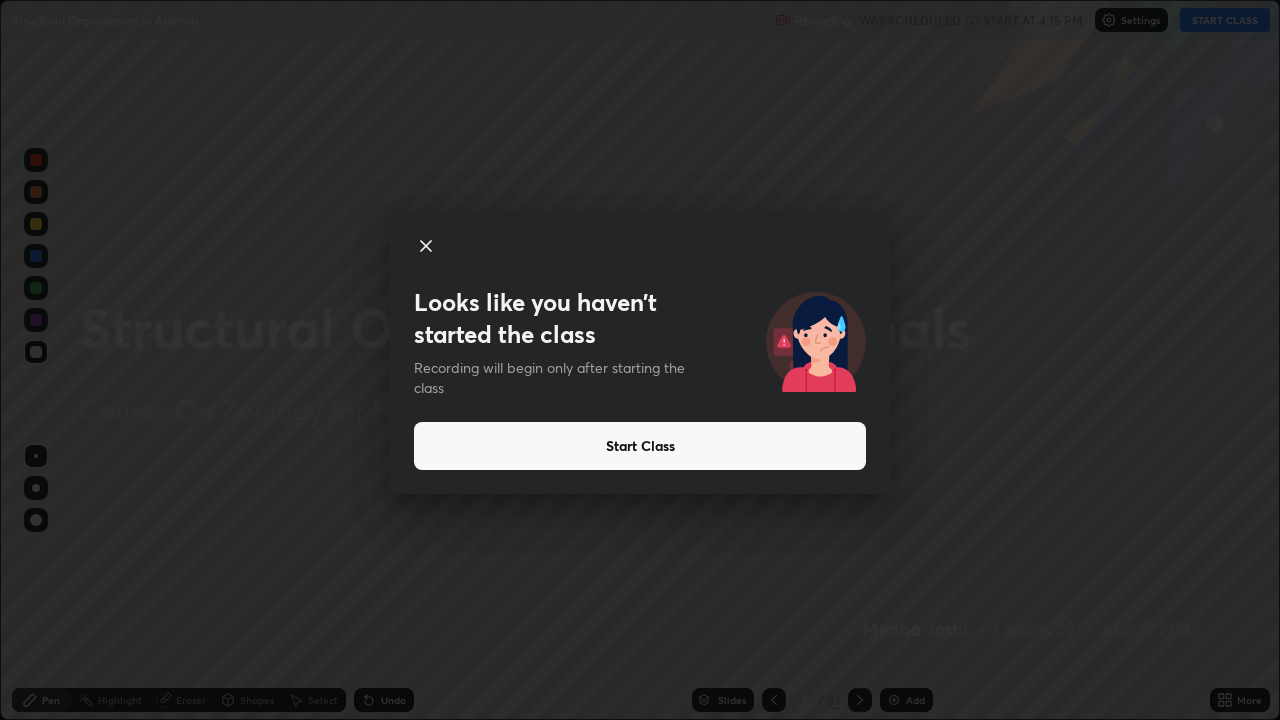 click 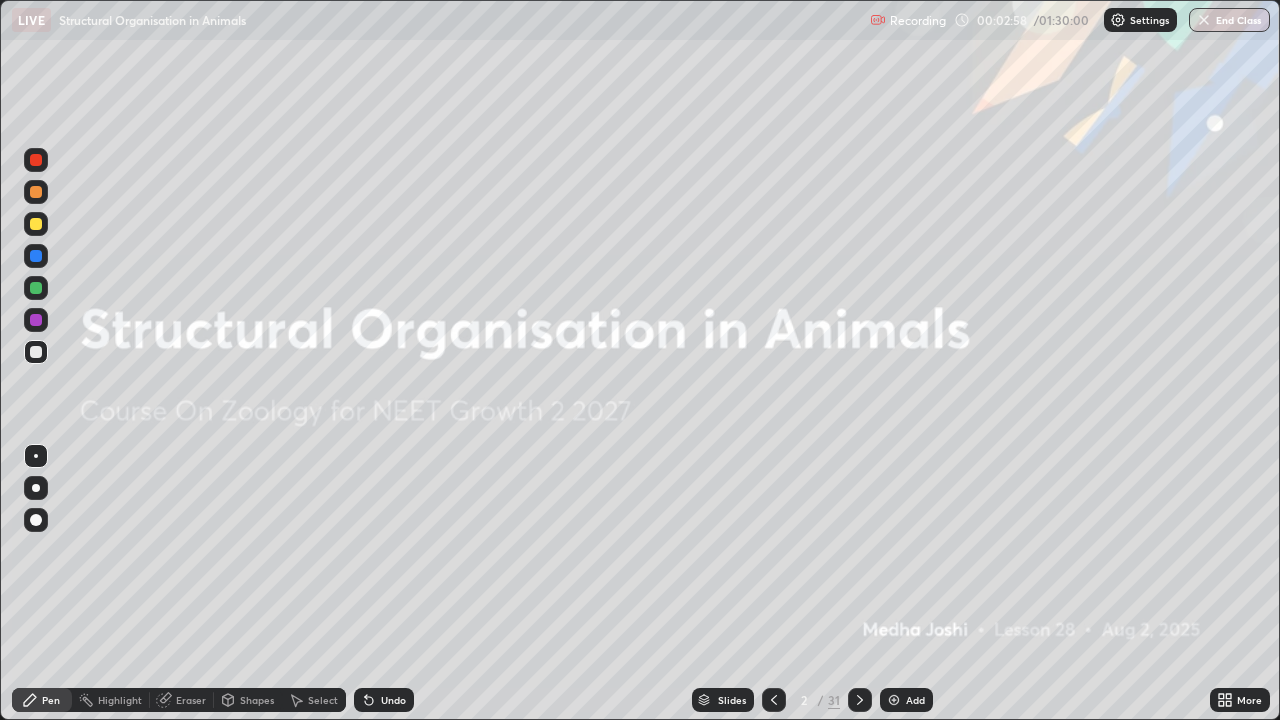 click 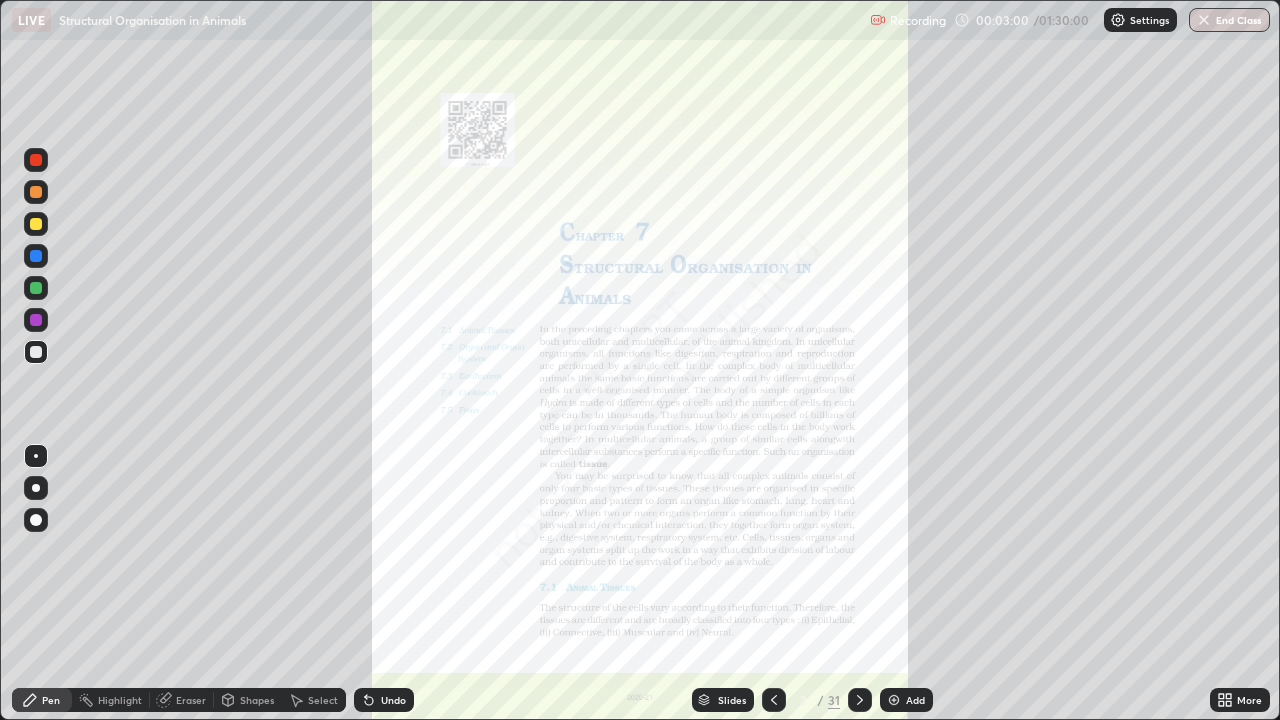 click on "Slides" at bounding box center (732, 700) 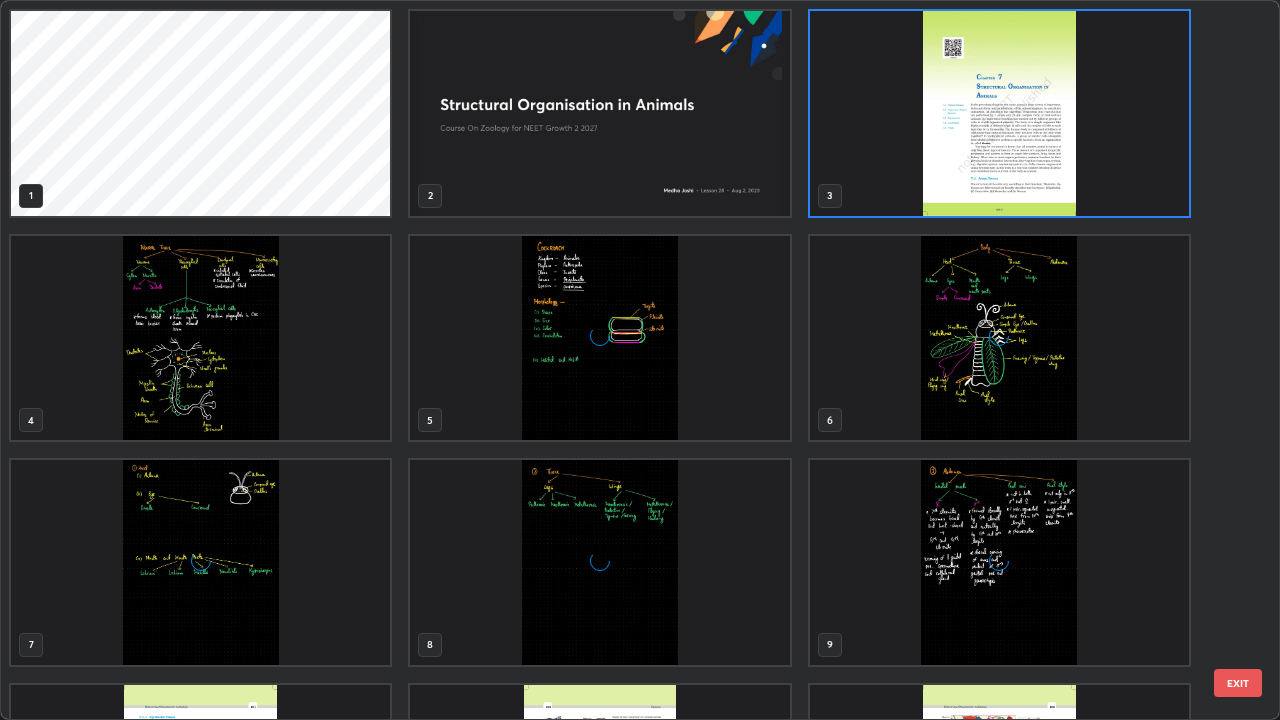 scroll, scrollTop: 7, scrollLeft: 11, axis: both 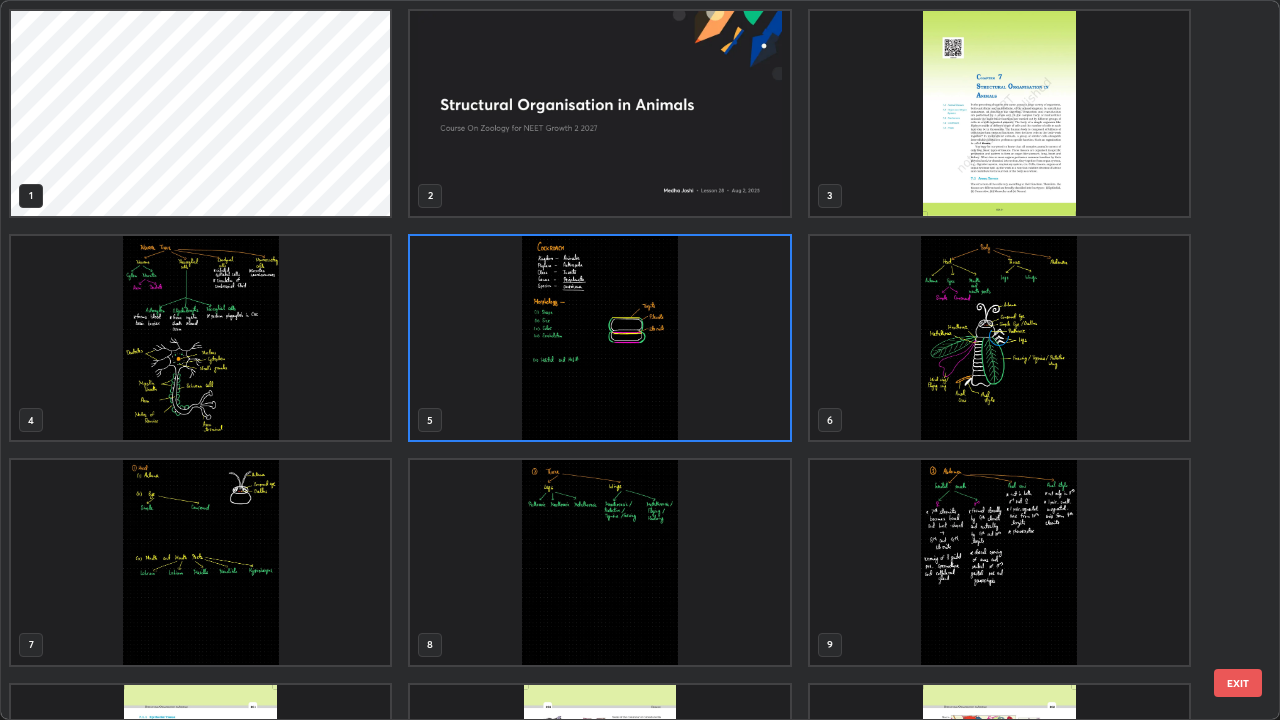click at bounding box center (599, 338) 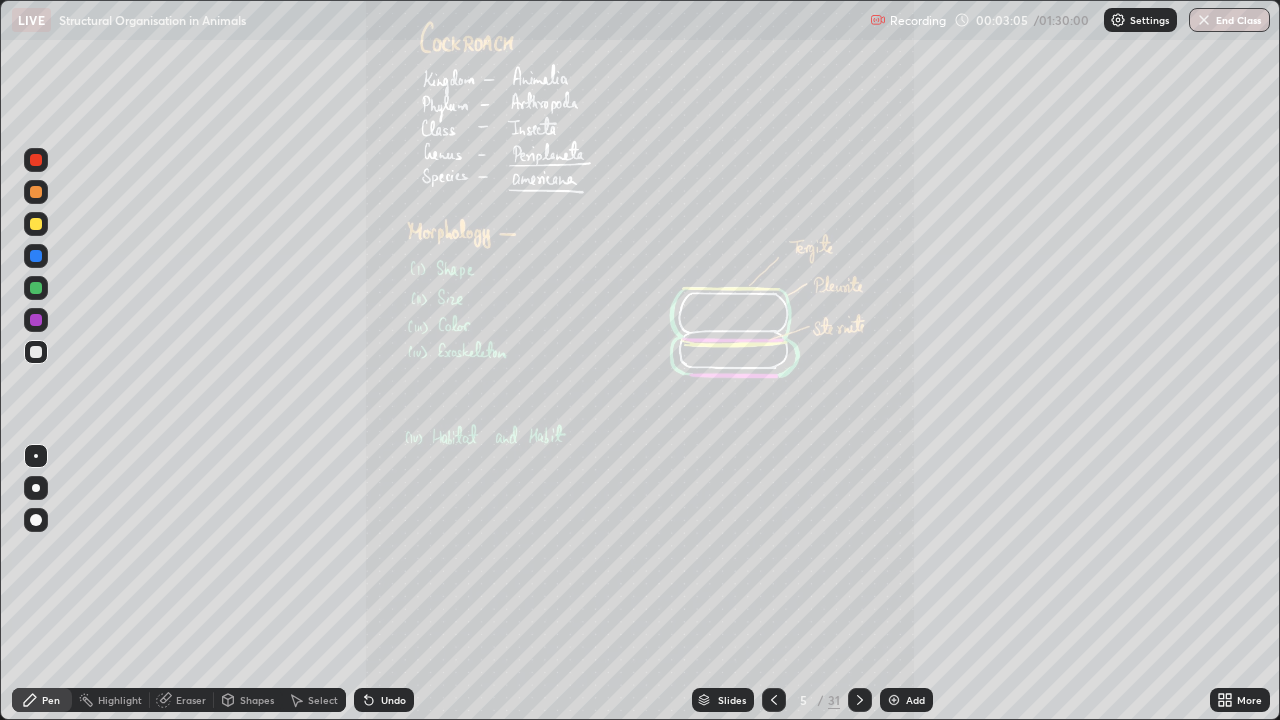 click 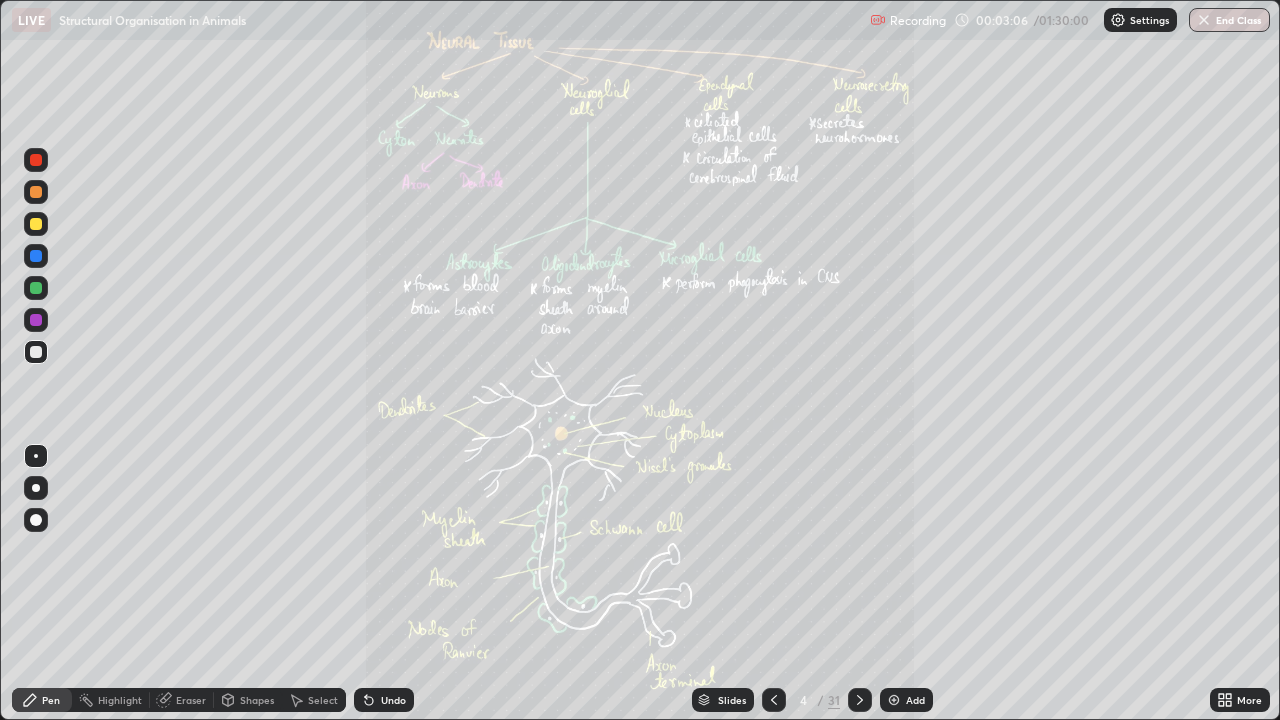 click 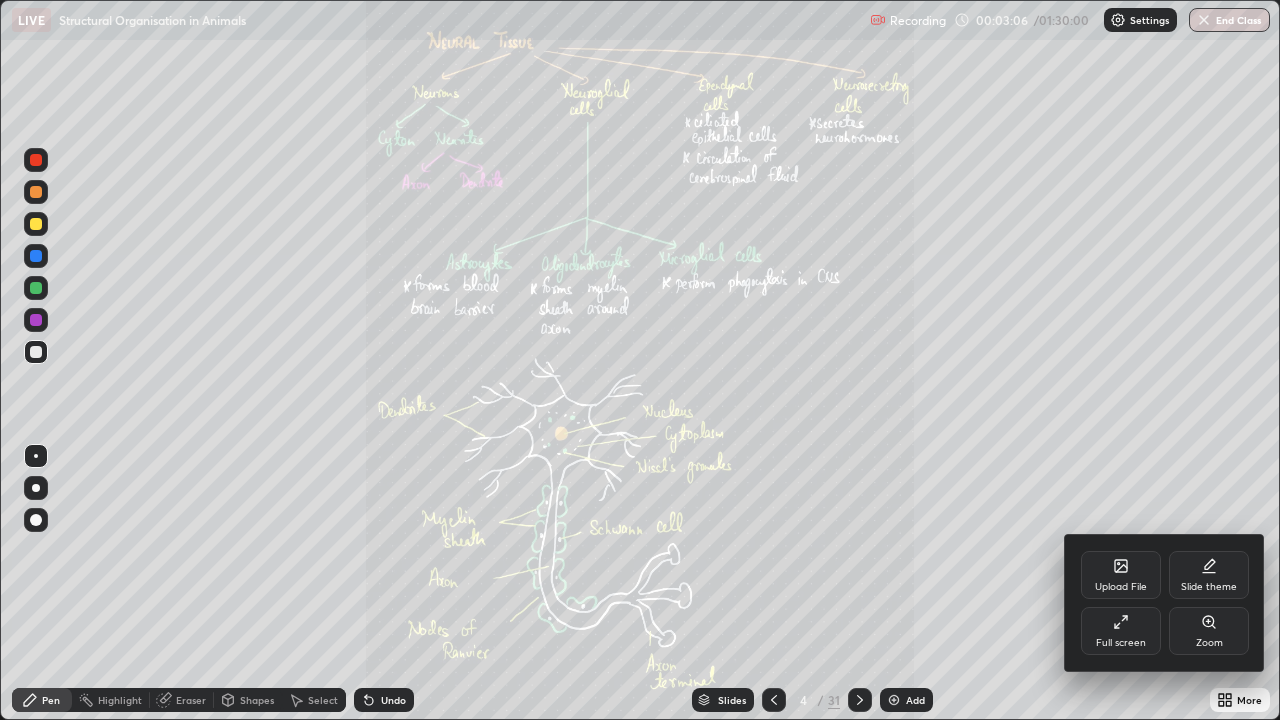 click 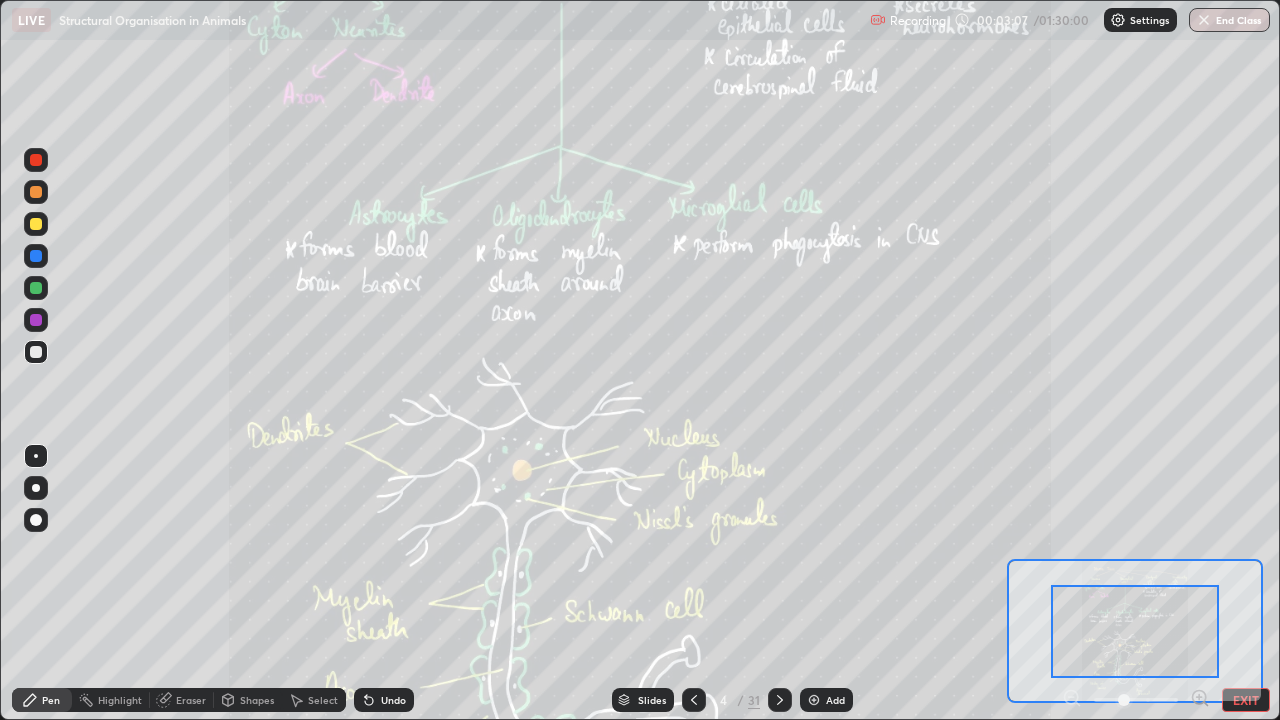 click 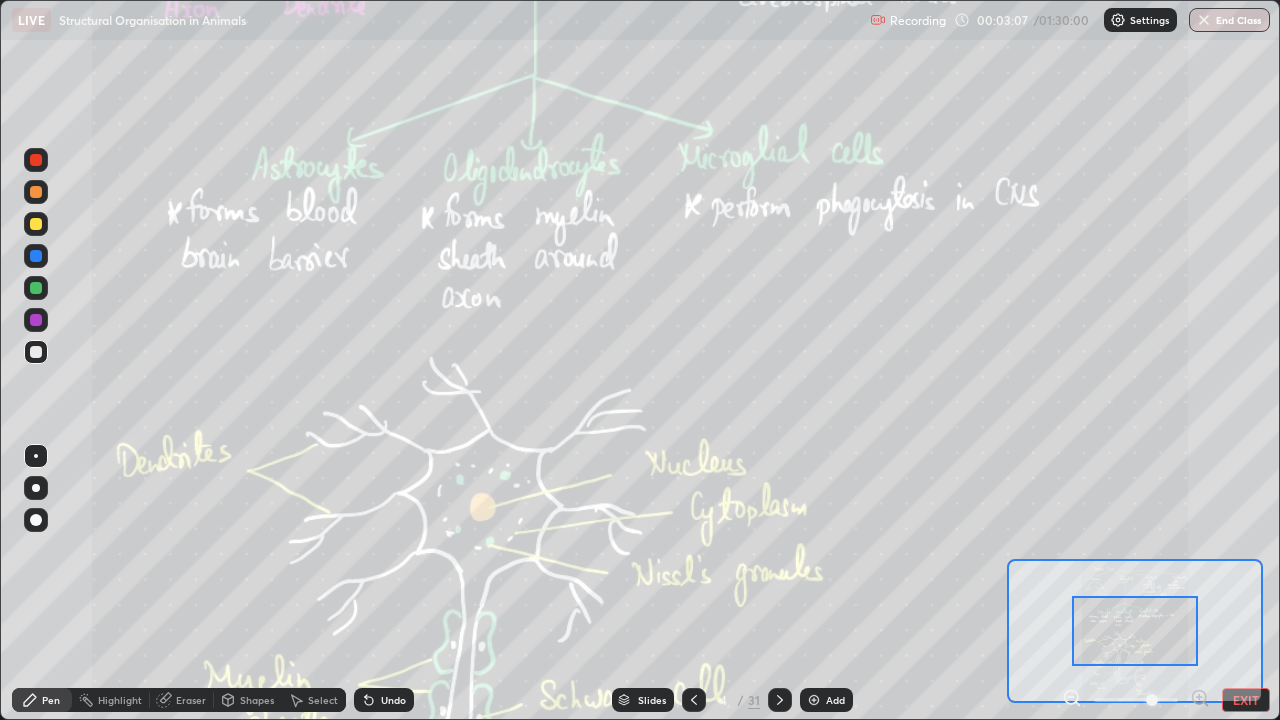click 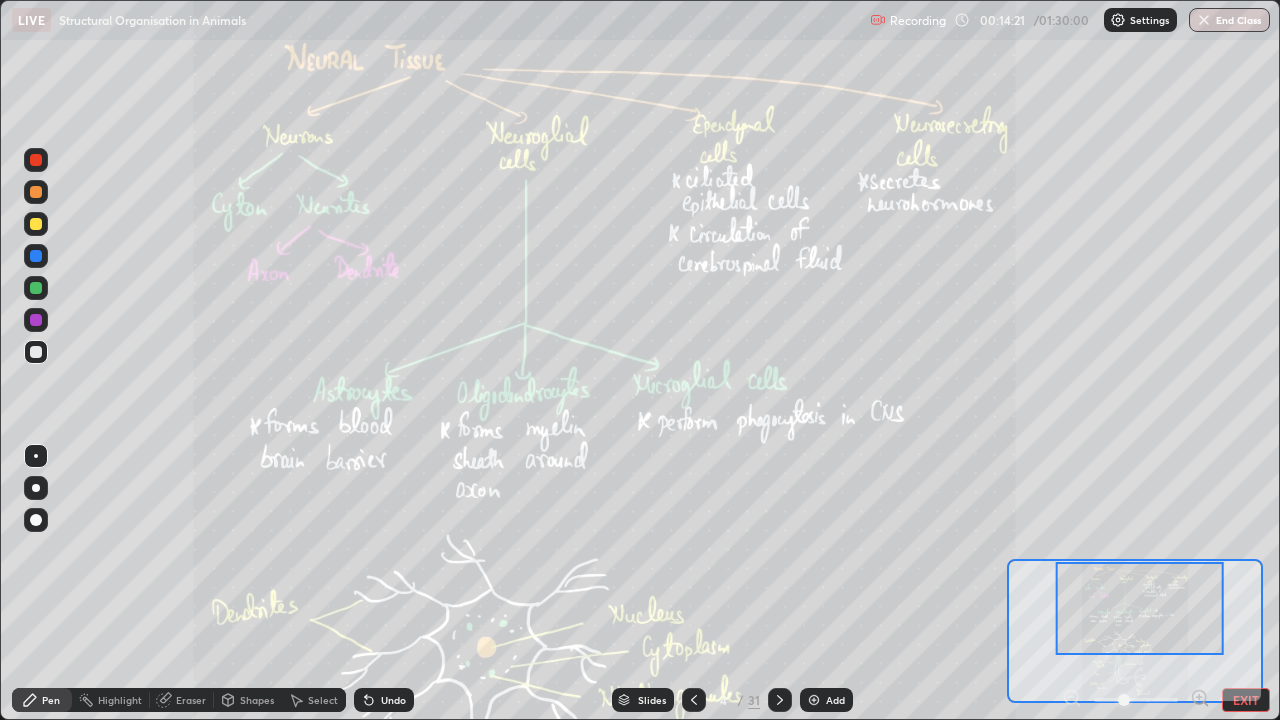 click 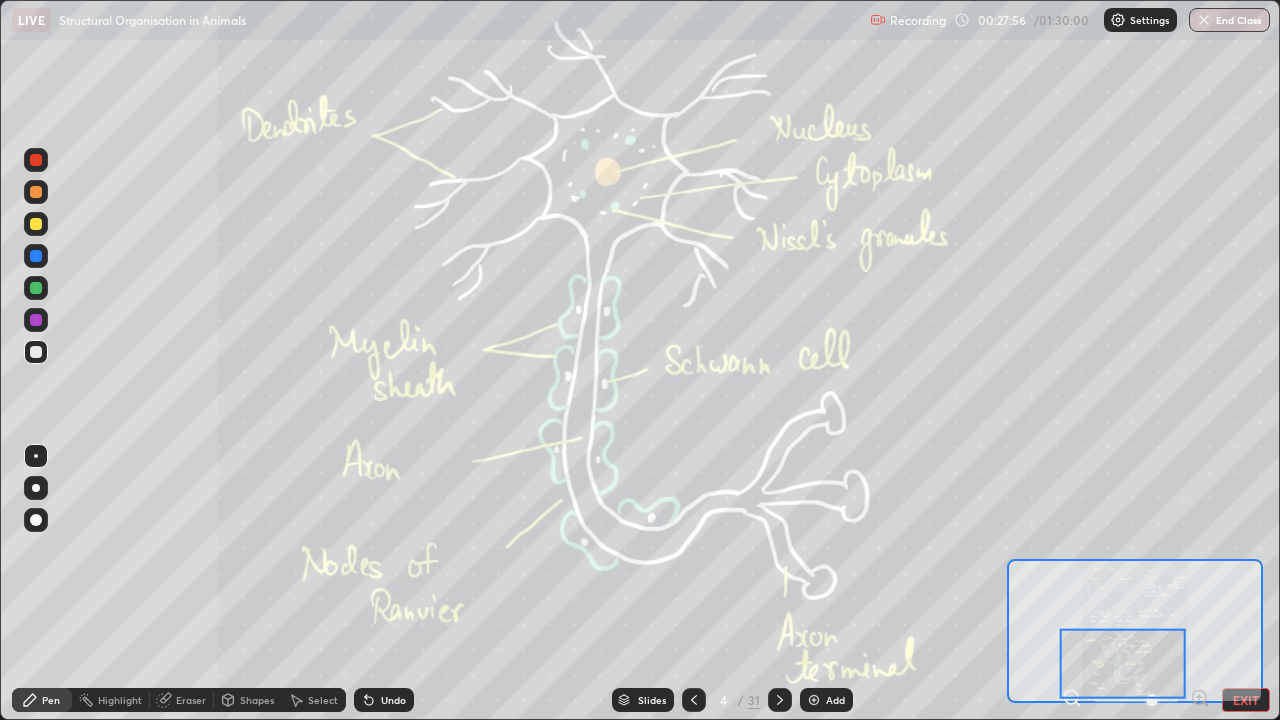 click on "Slides" at bounding box center [643, 700] 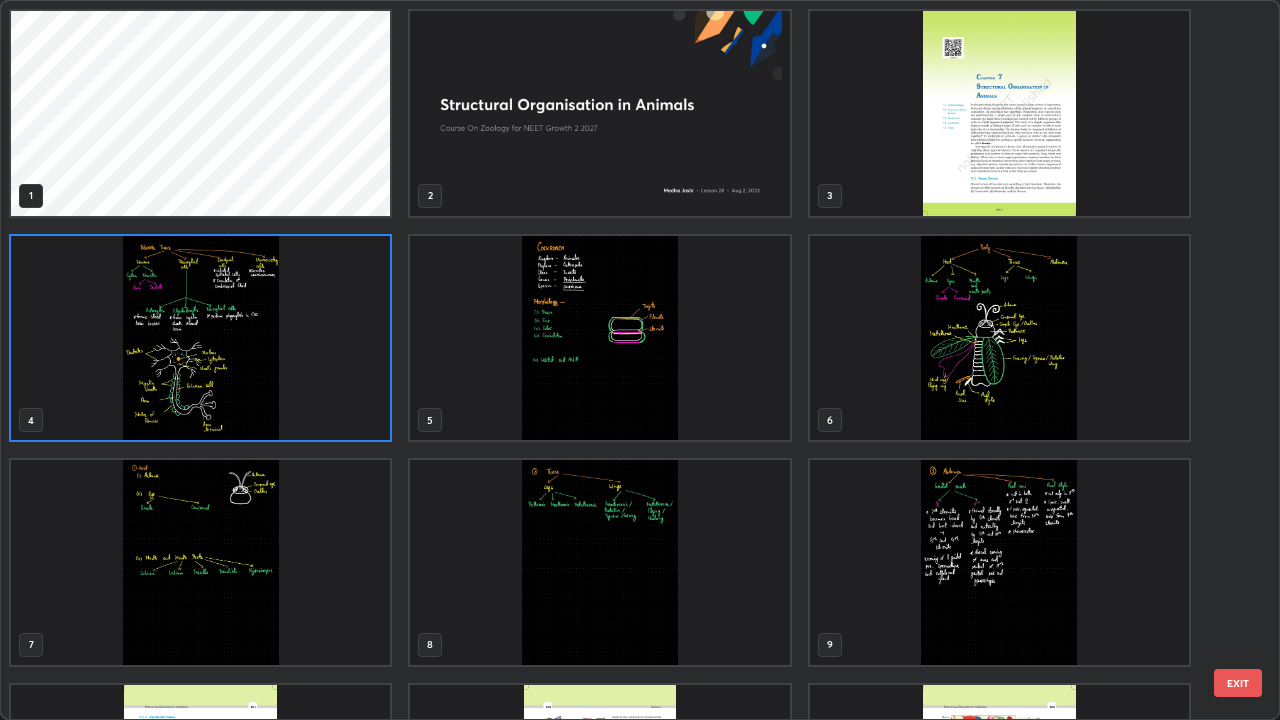 scroll, scrollTop: 7, scrollLeft: 11, axis: both 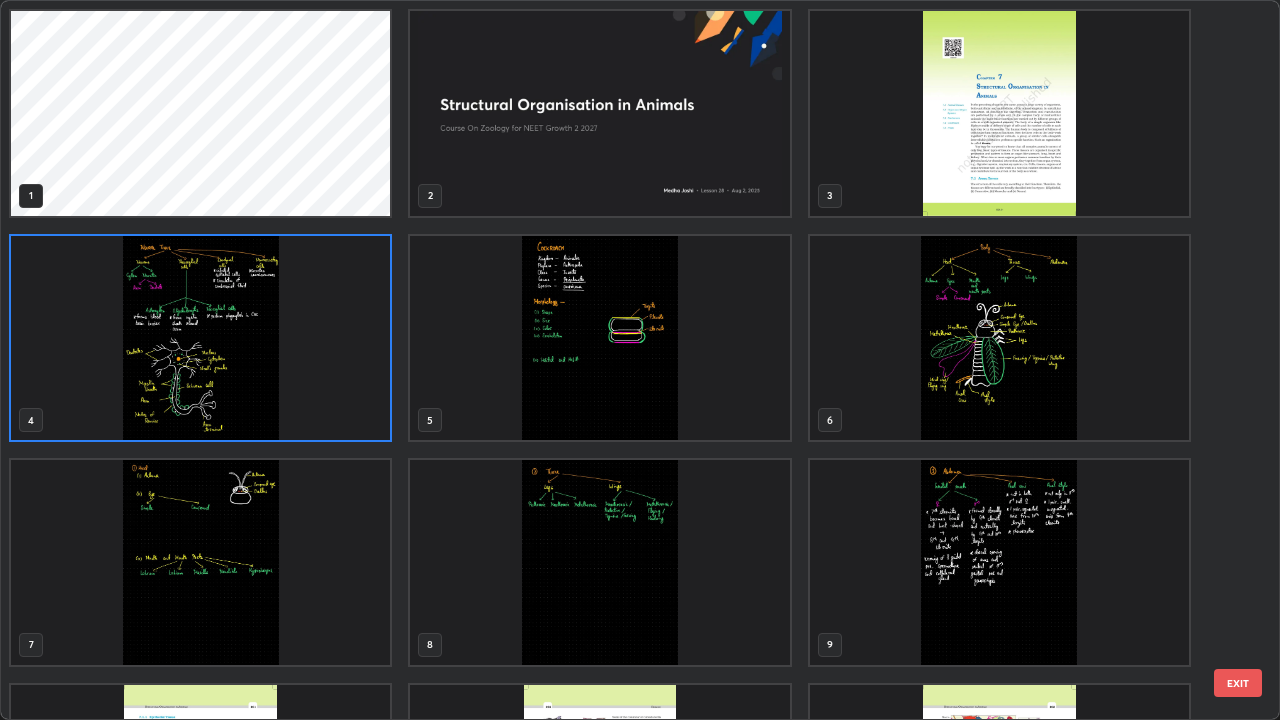 click at bounding box center [599, 338] 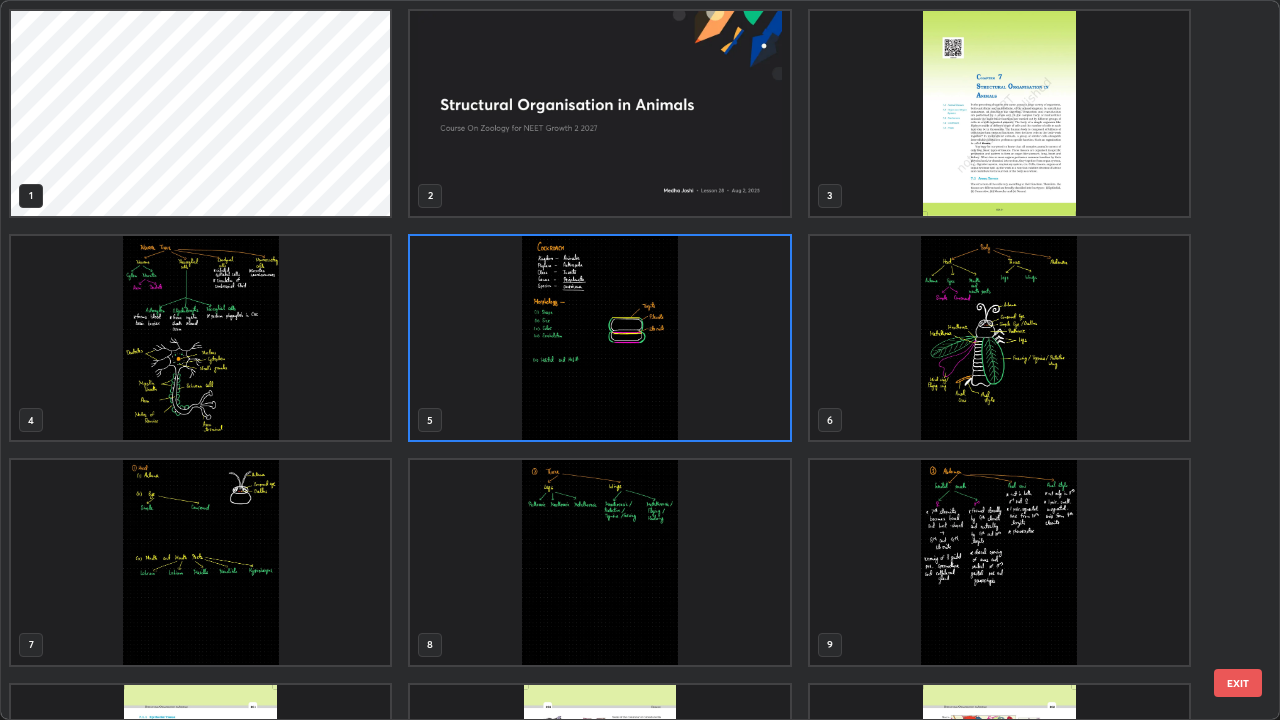 click at bounding box center [599, 338] 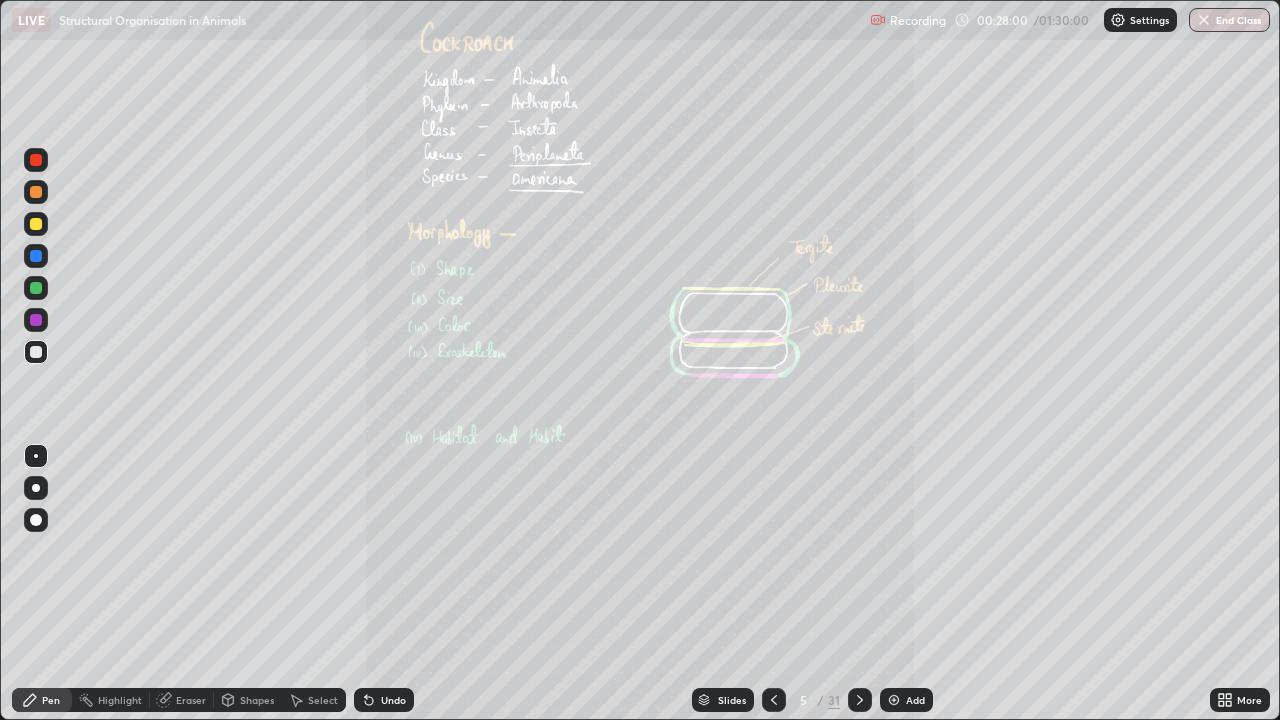 click 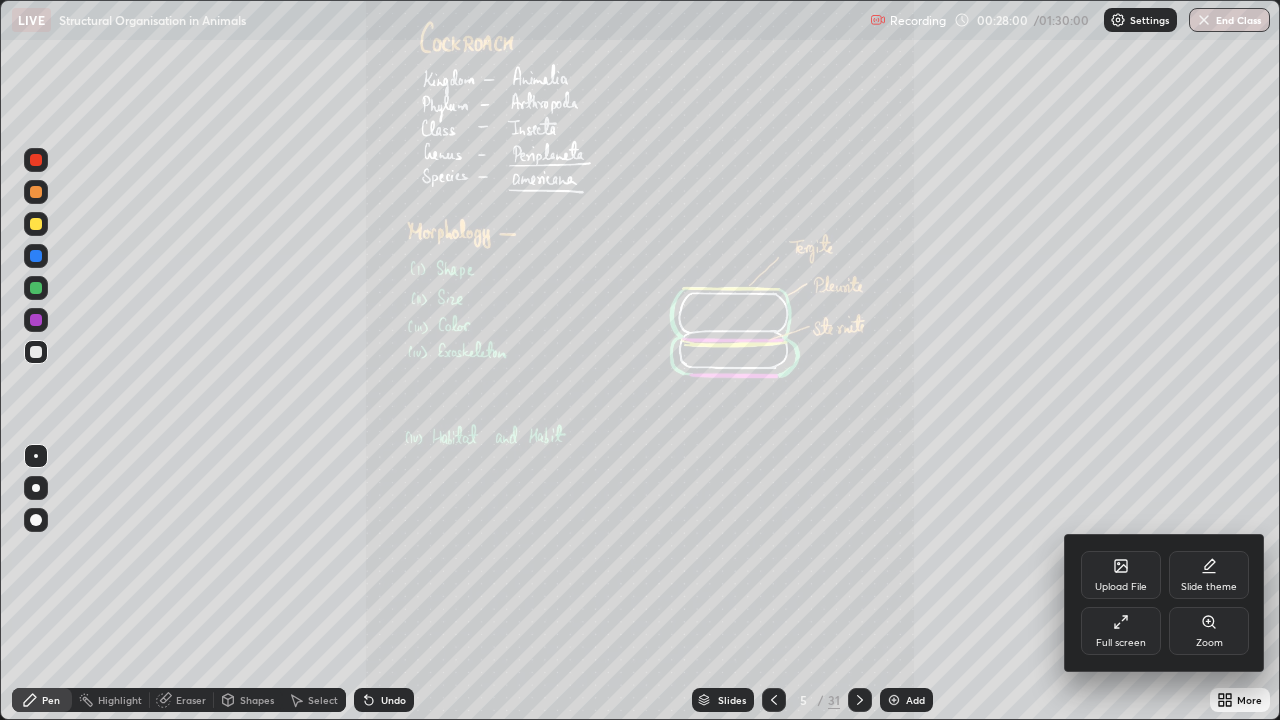 click on "Zoom" at bounding box center [1209, 631] 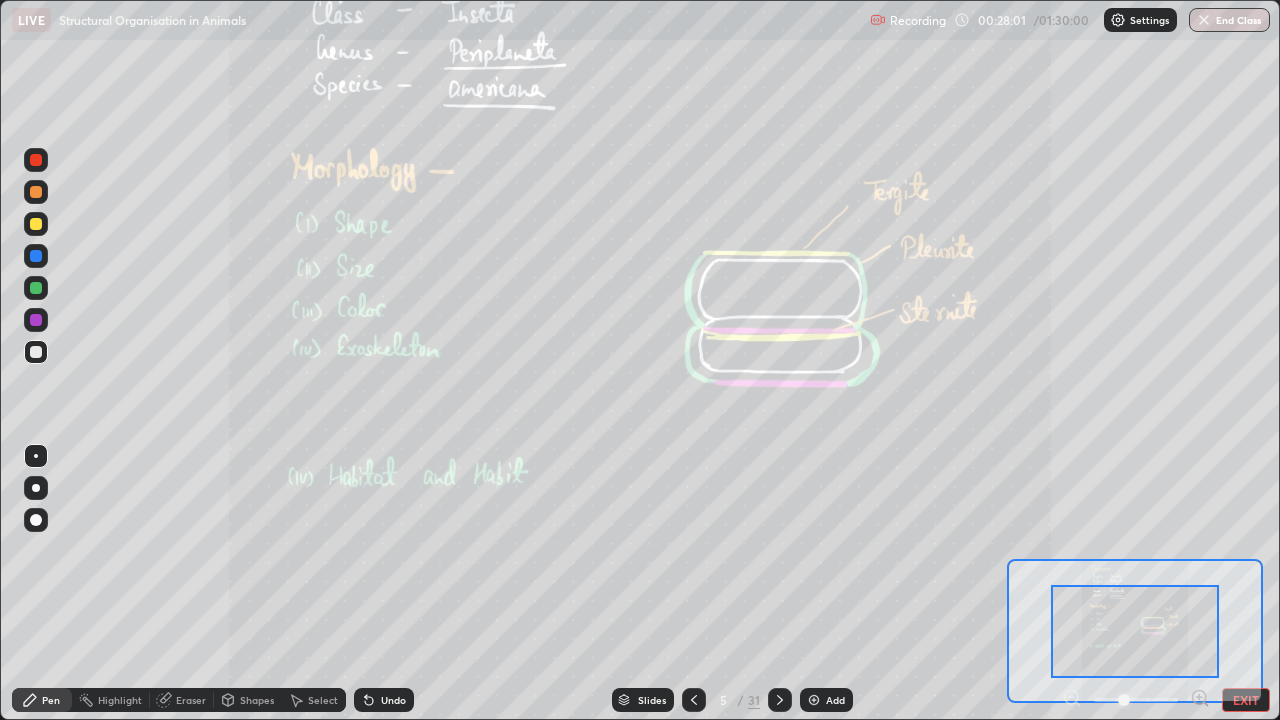 click 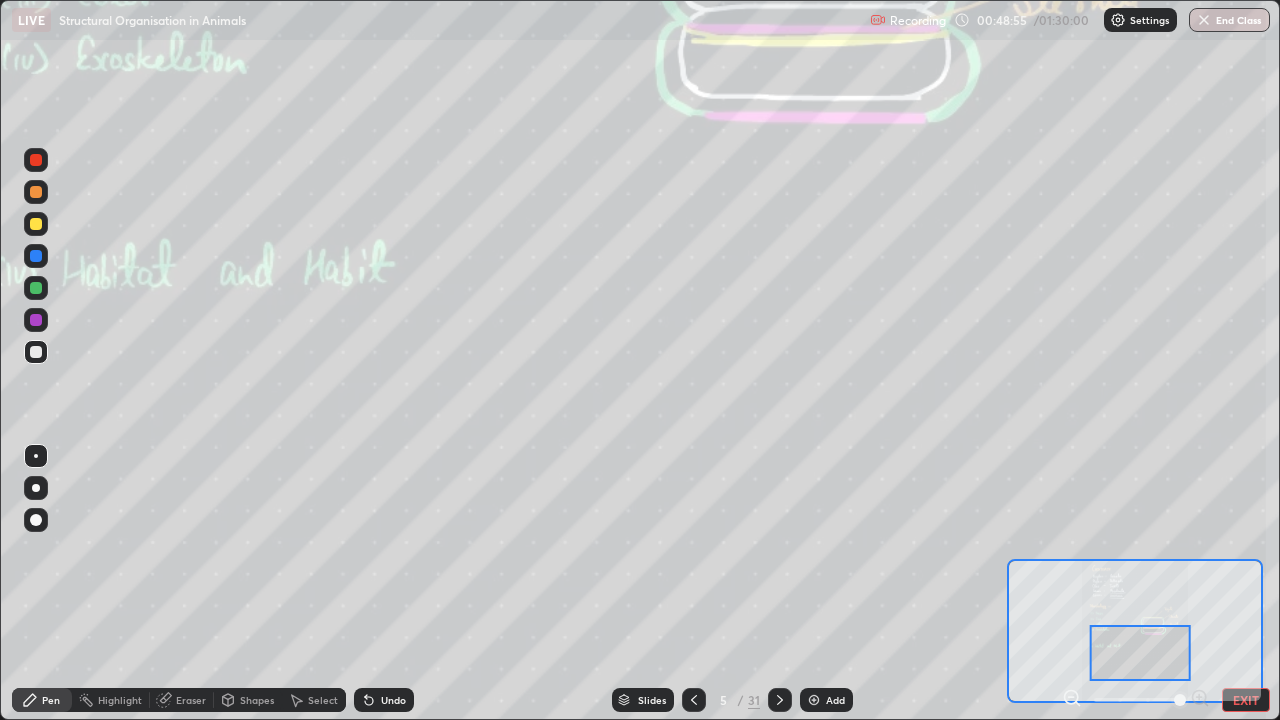 click 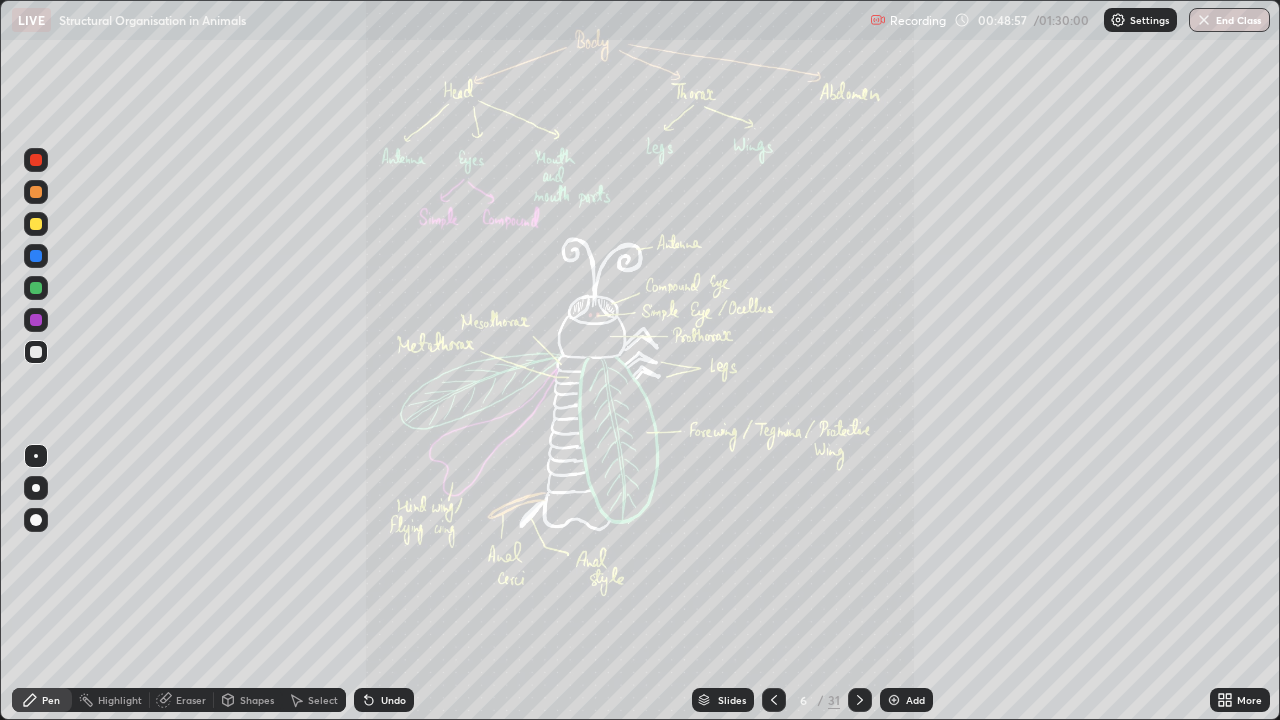 click 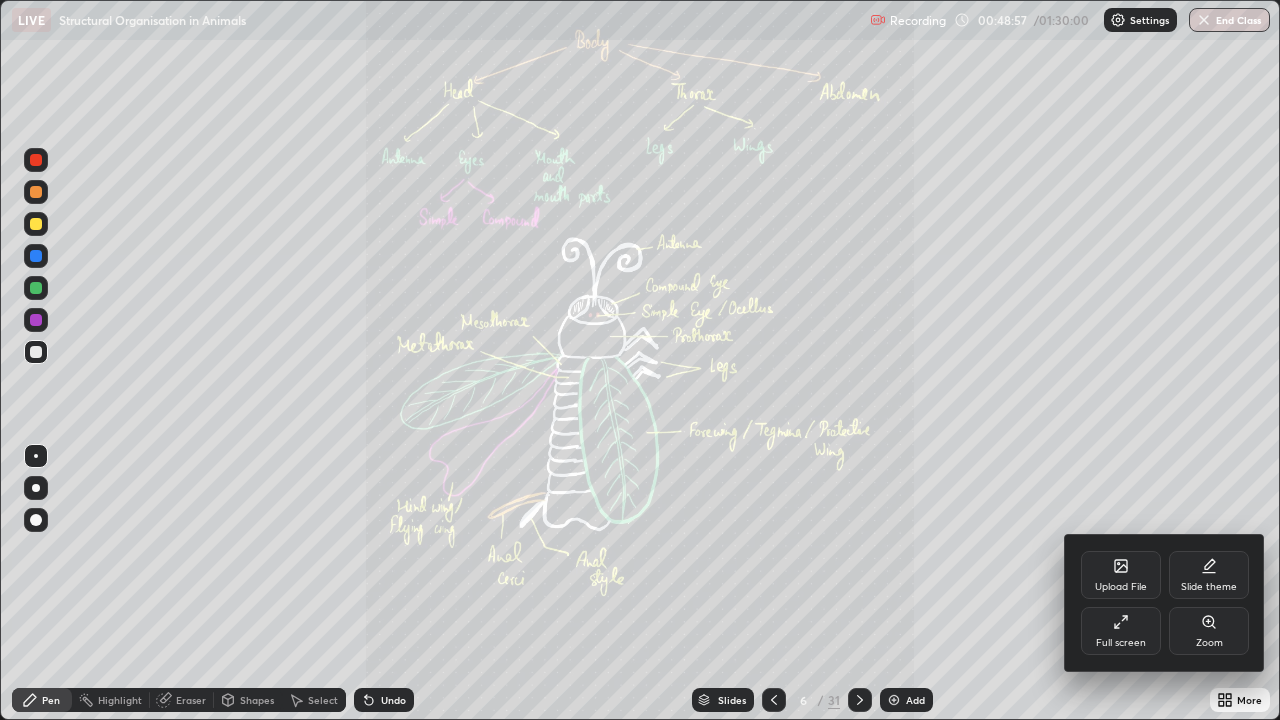 click on "Zoom" at bounding box center (1209, 631) 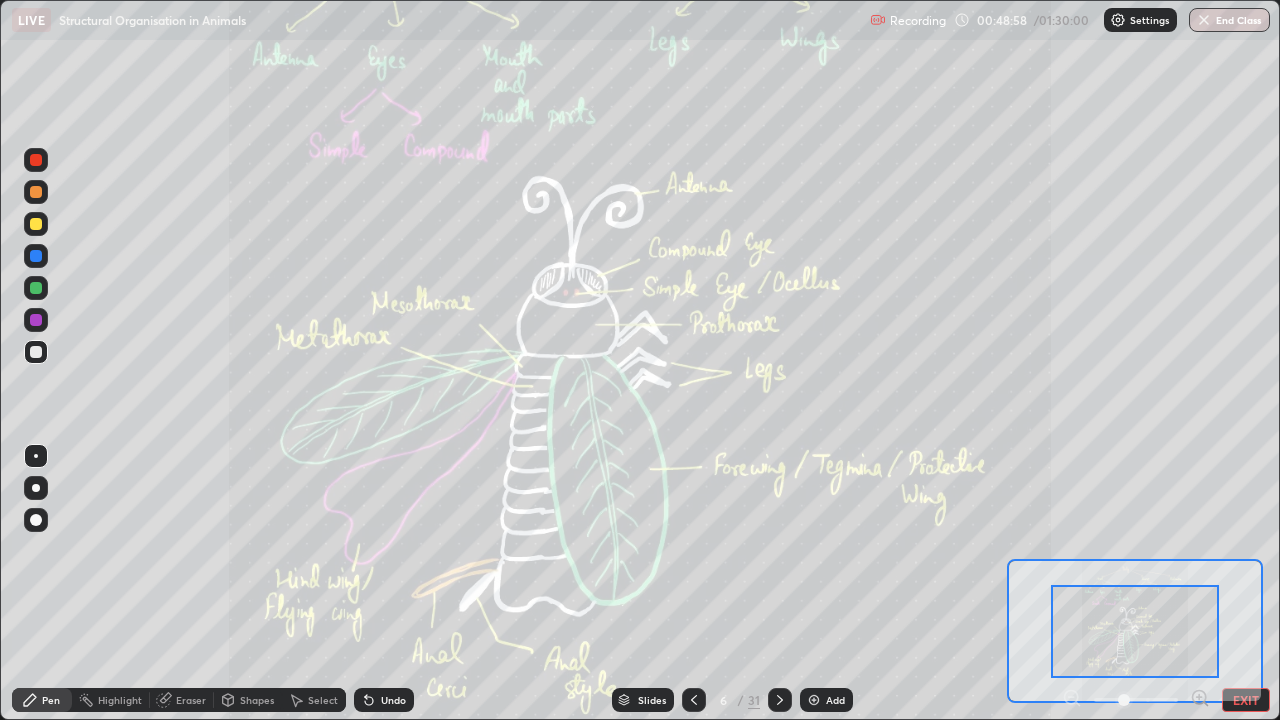 click 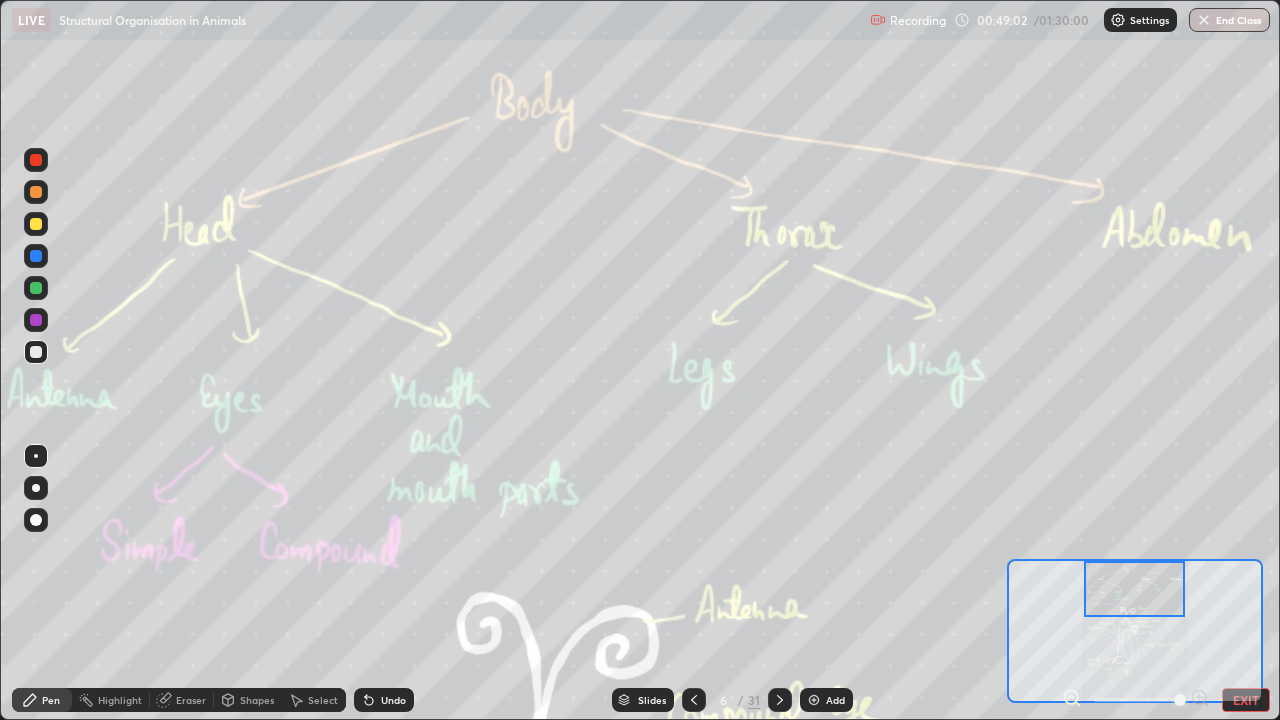 click 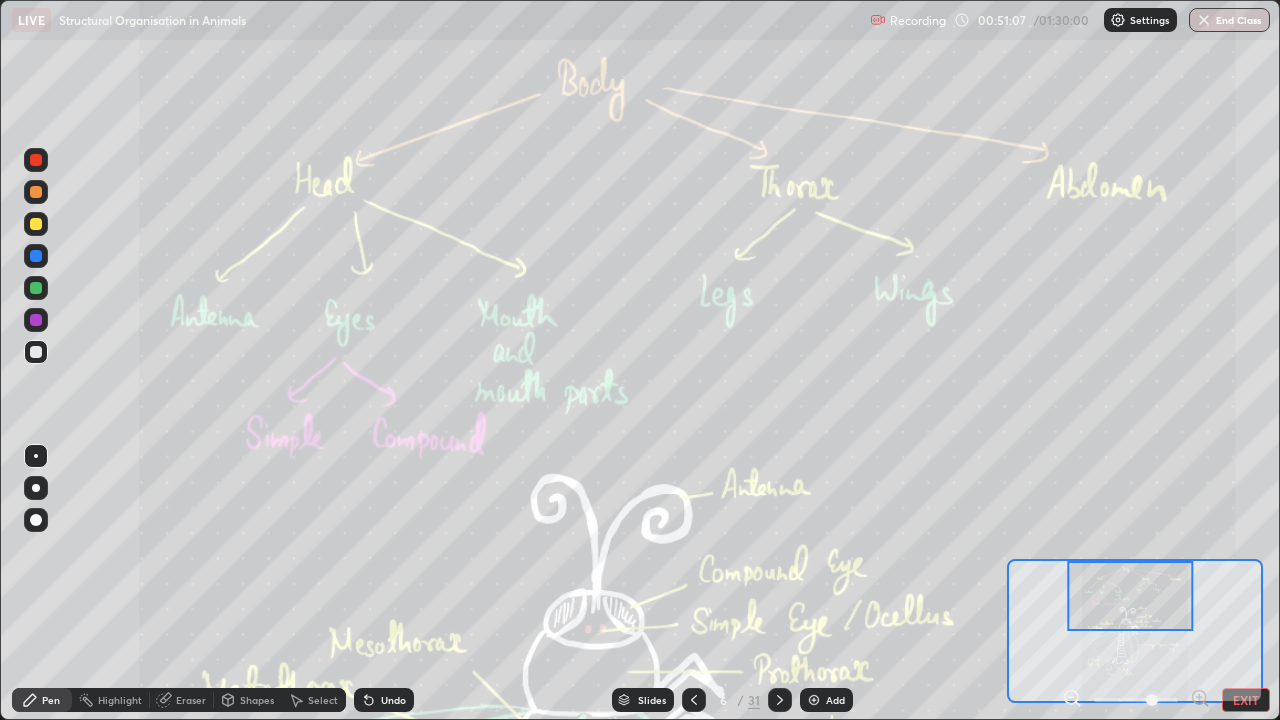 click 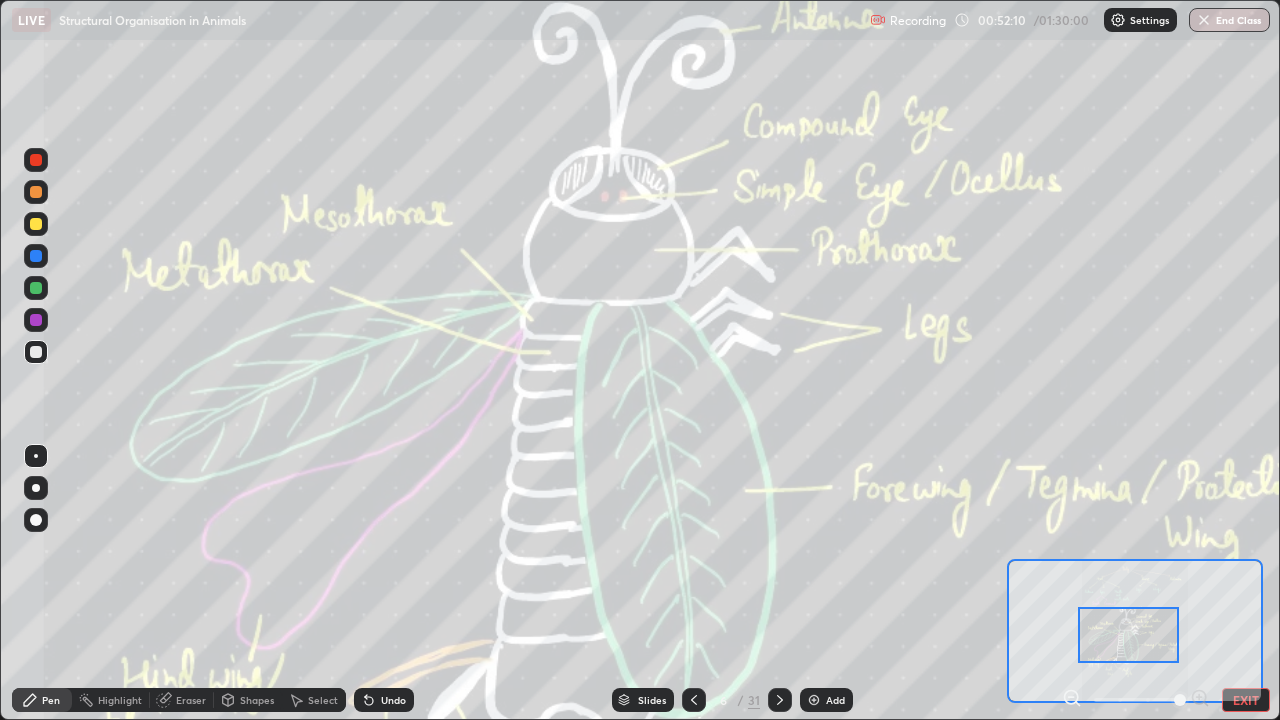 click 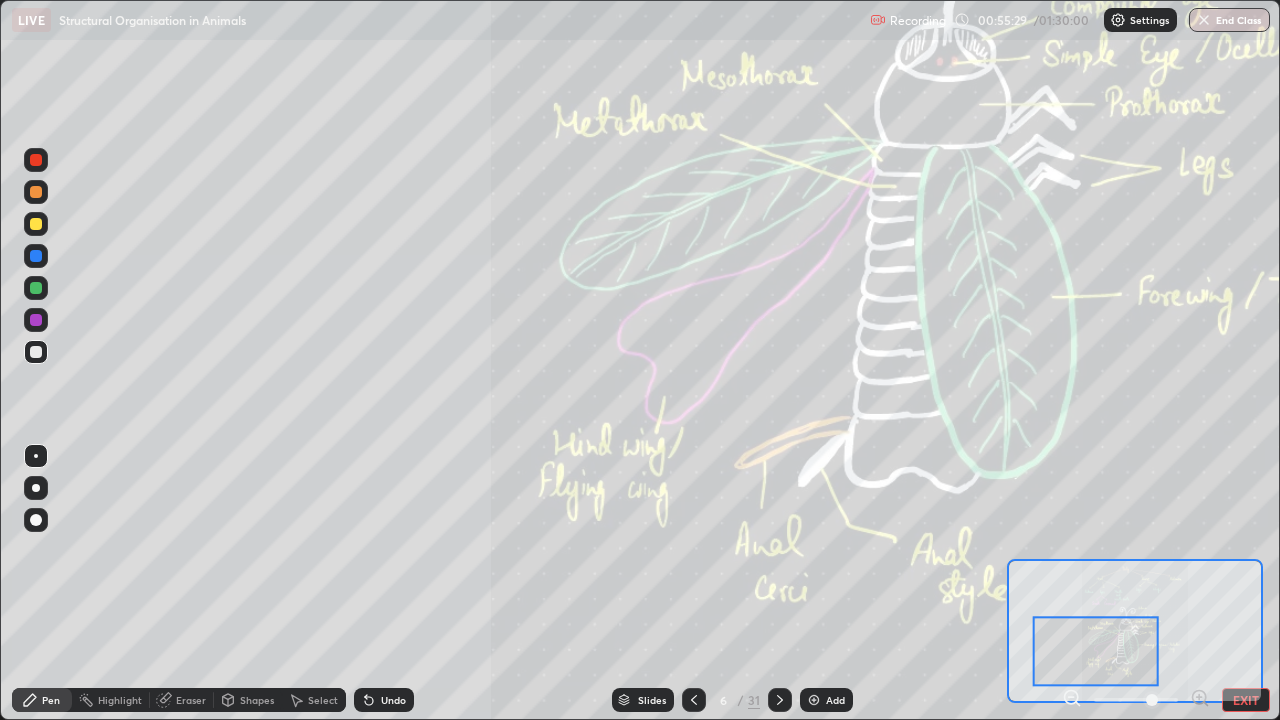 click 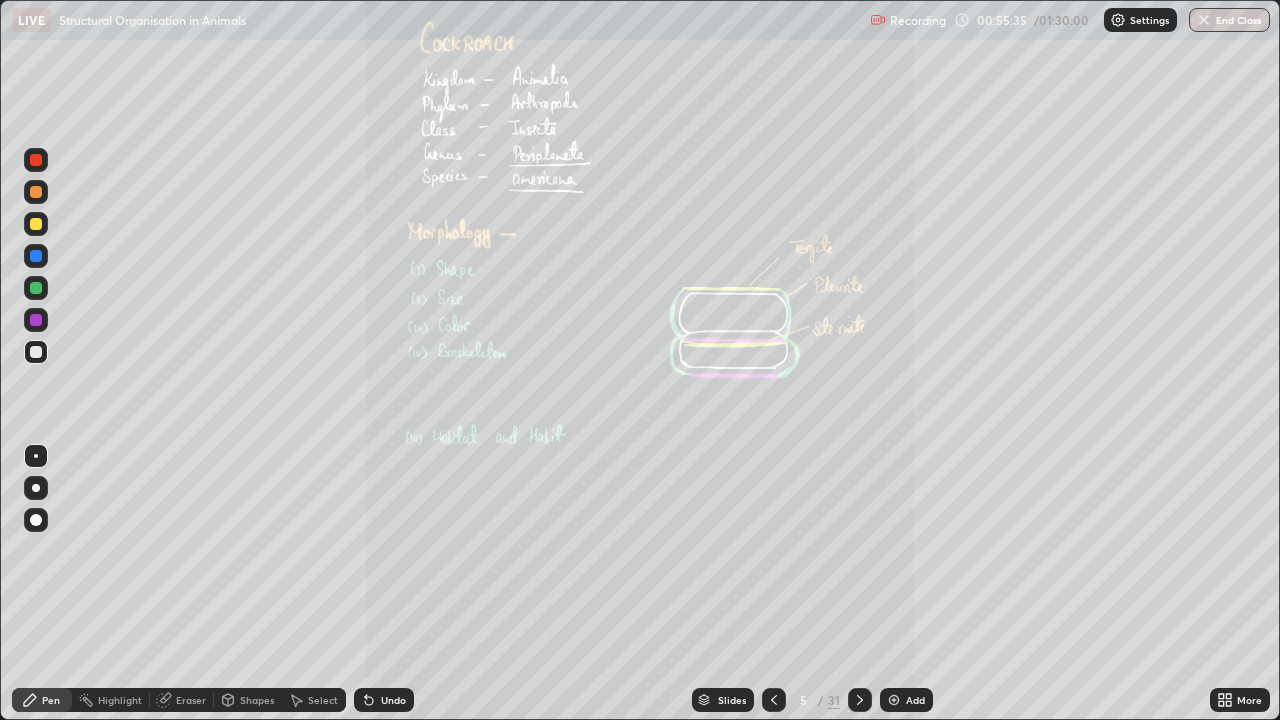 click 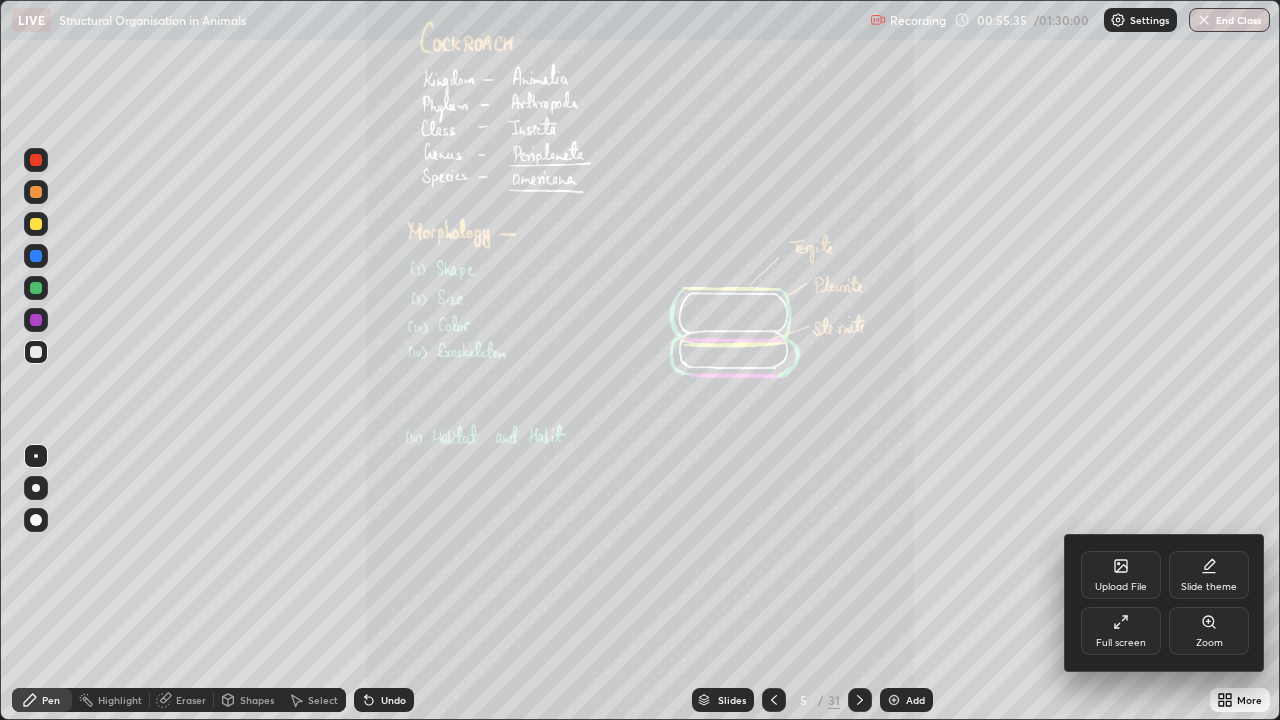 click at bounding box center (640, 360) 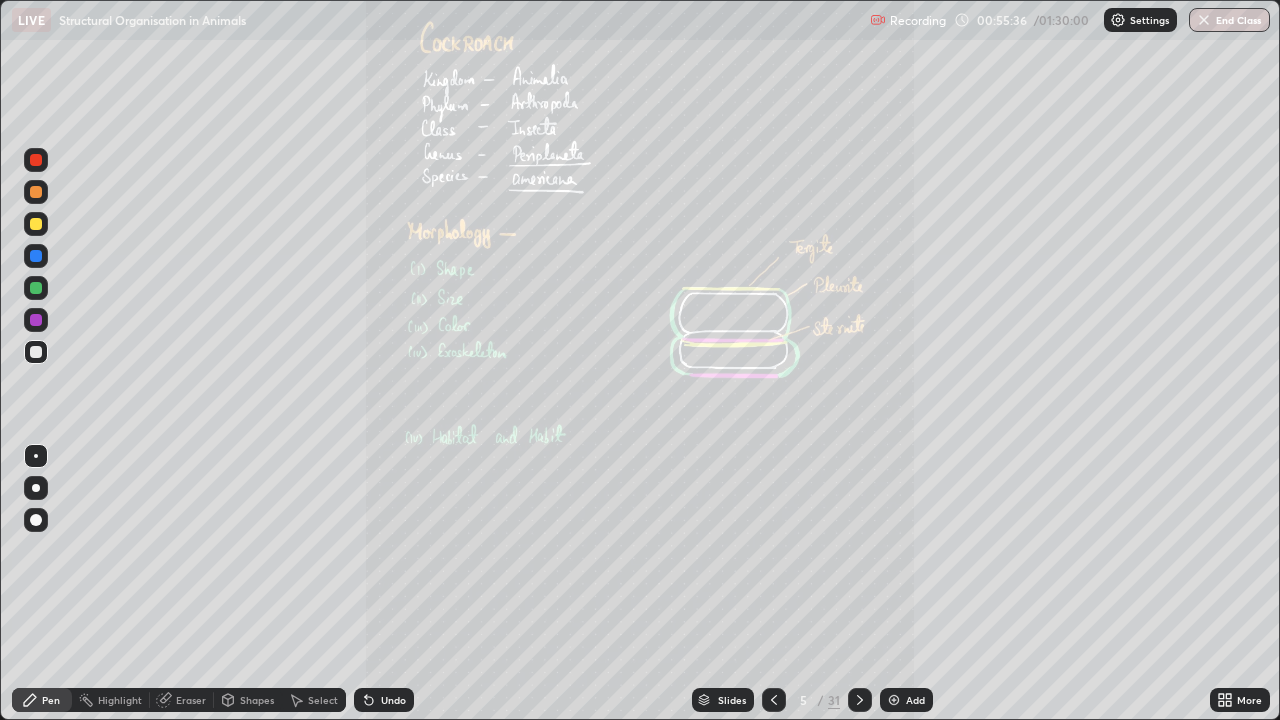 click 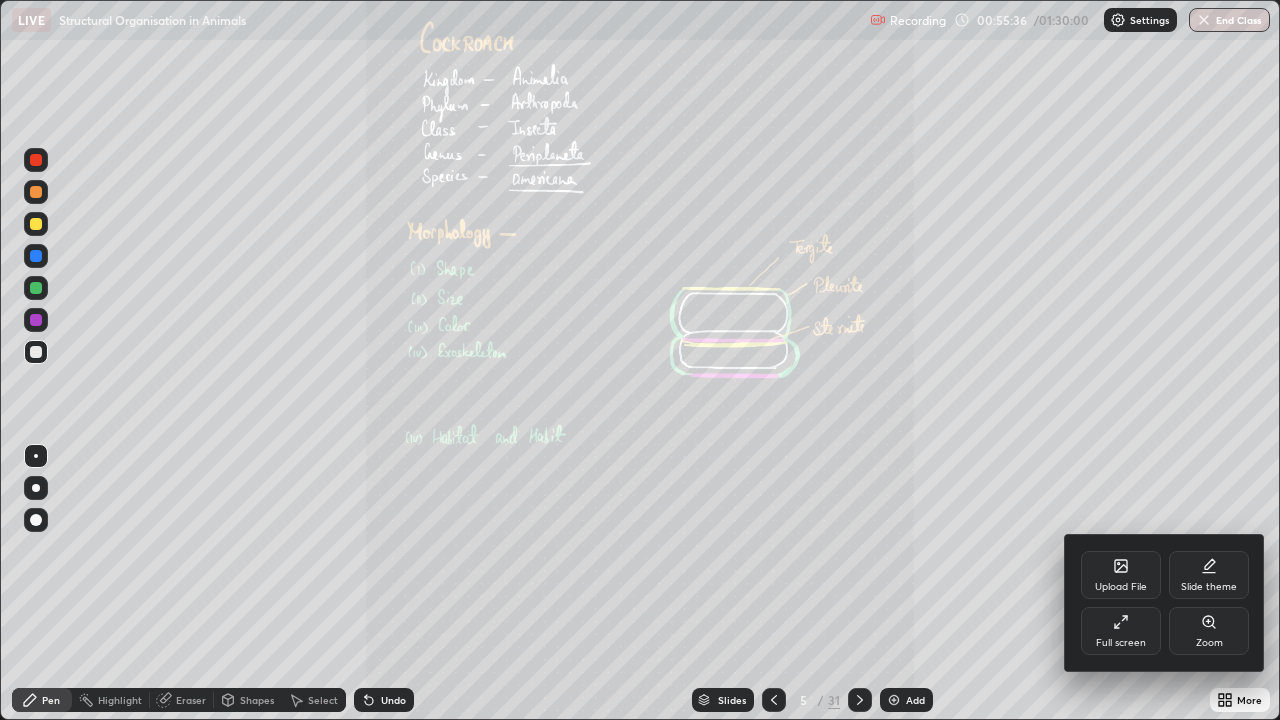 click on "Zoom" at bounding box center [1209, 643] 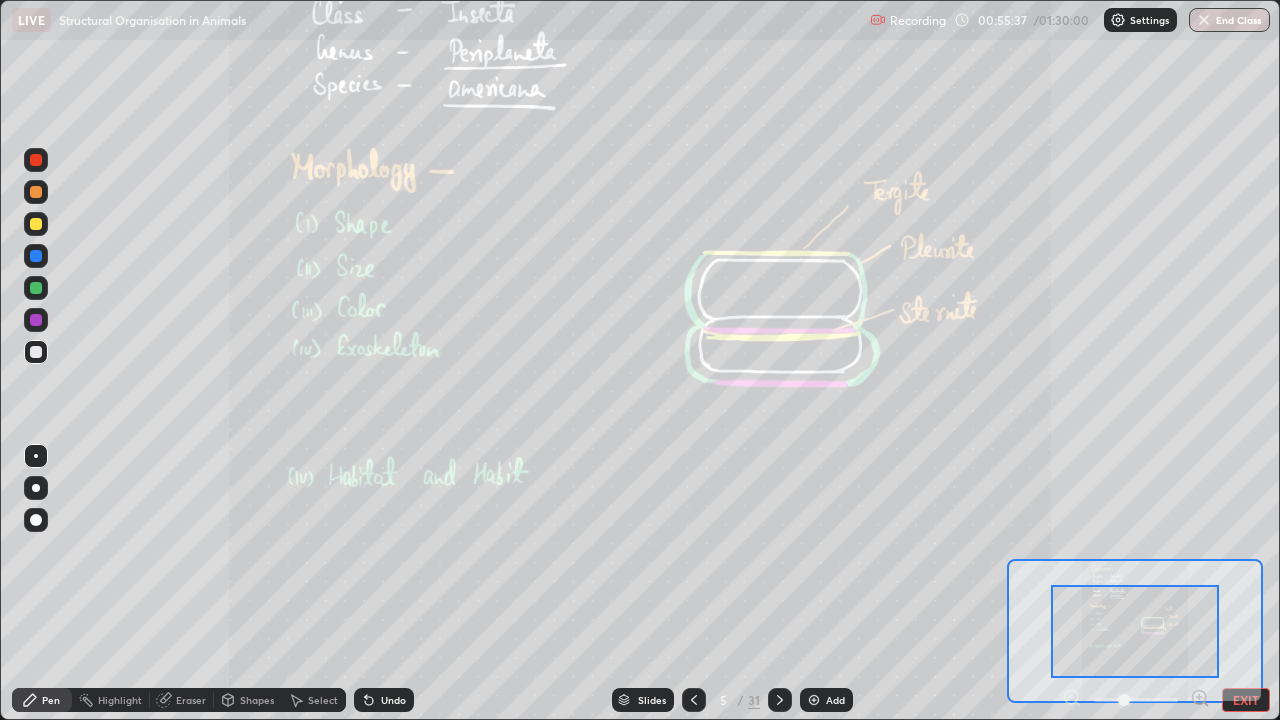 click 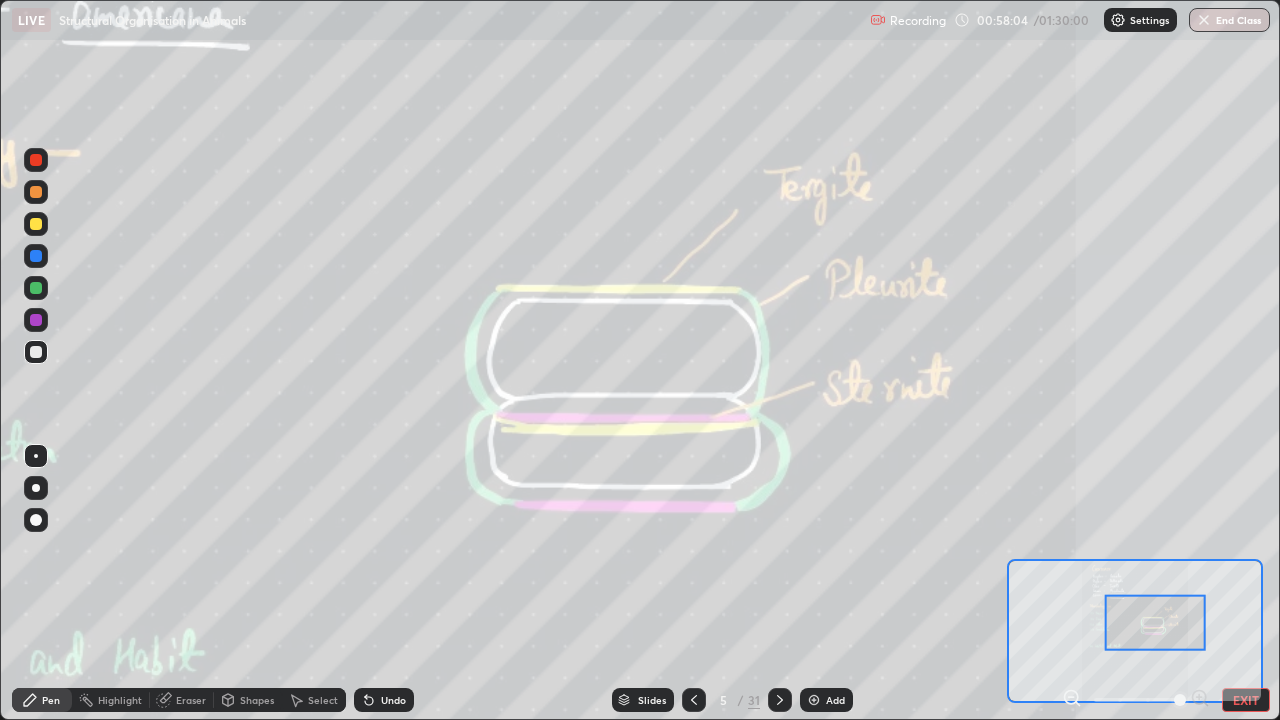 click 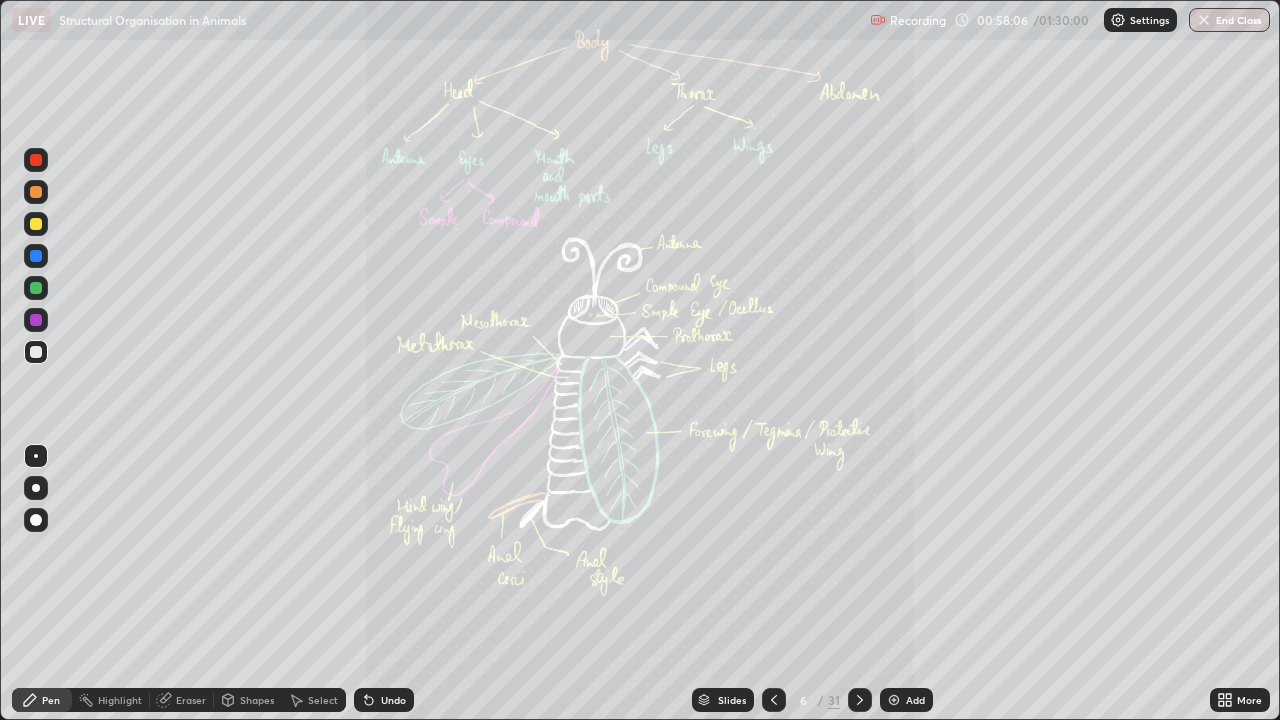 click 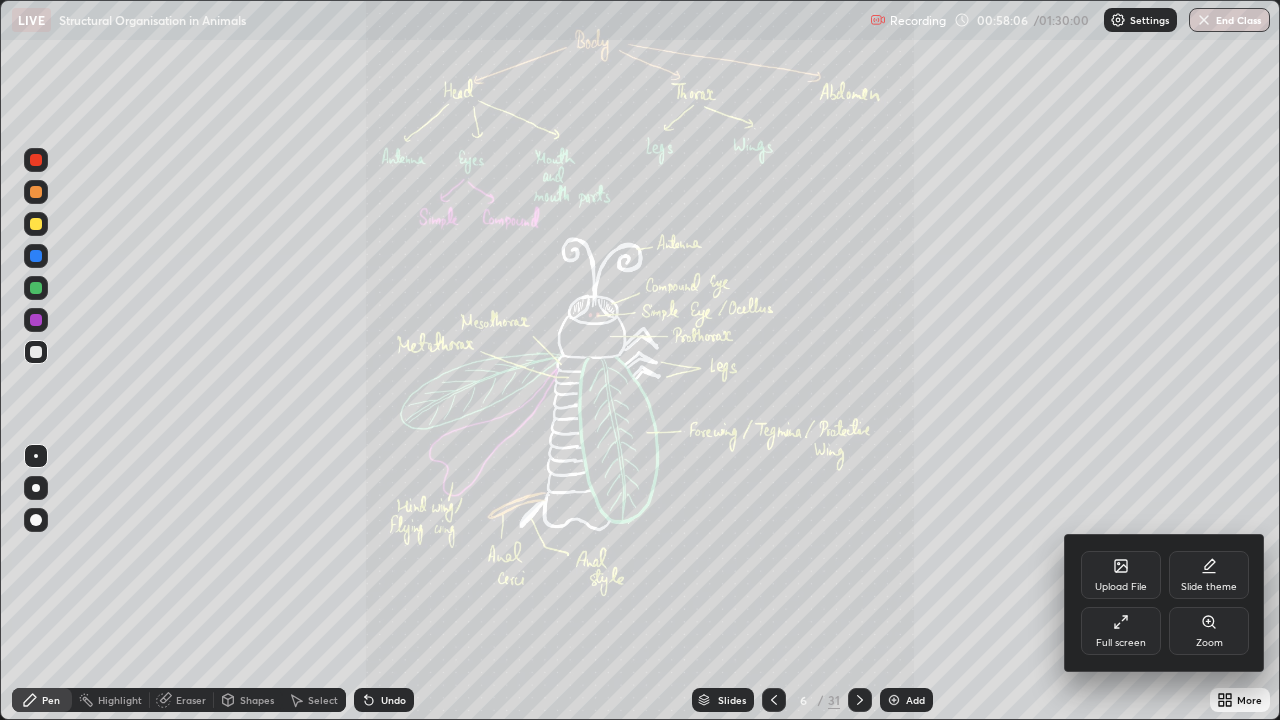 click on "Zoom" at bounding box center [1209, 643] 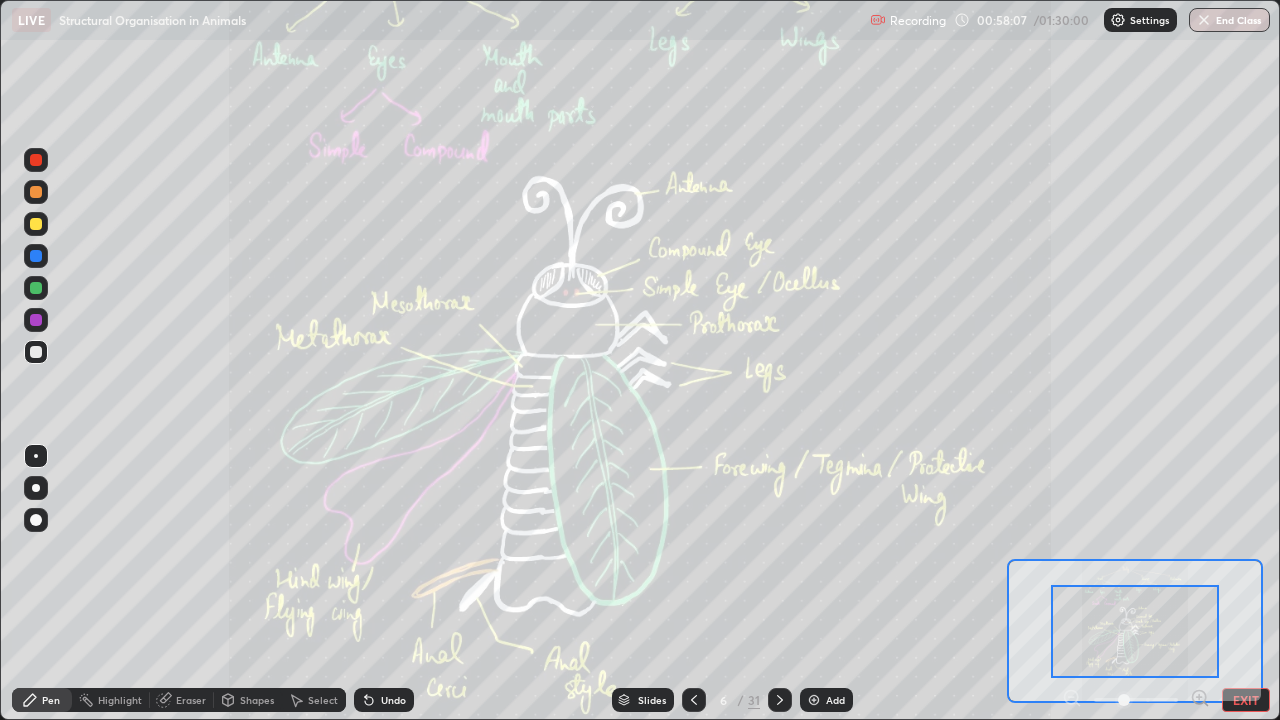 click 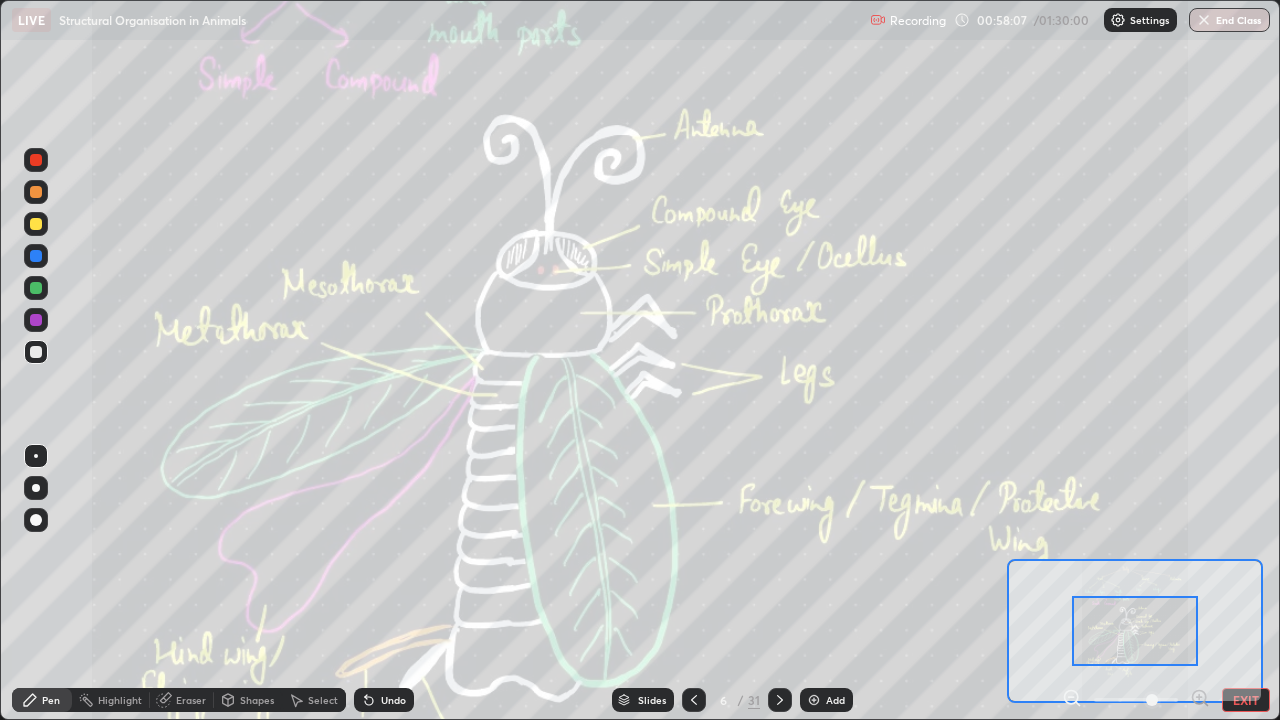 click 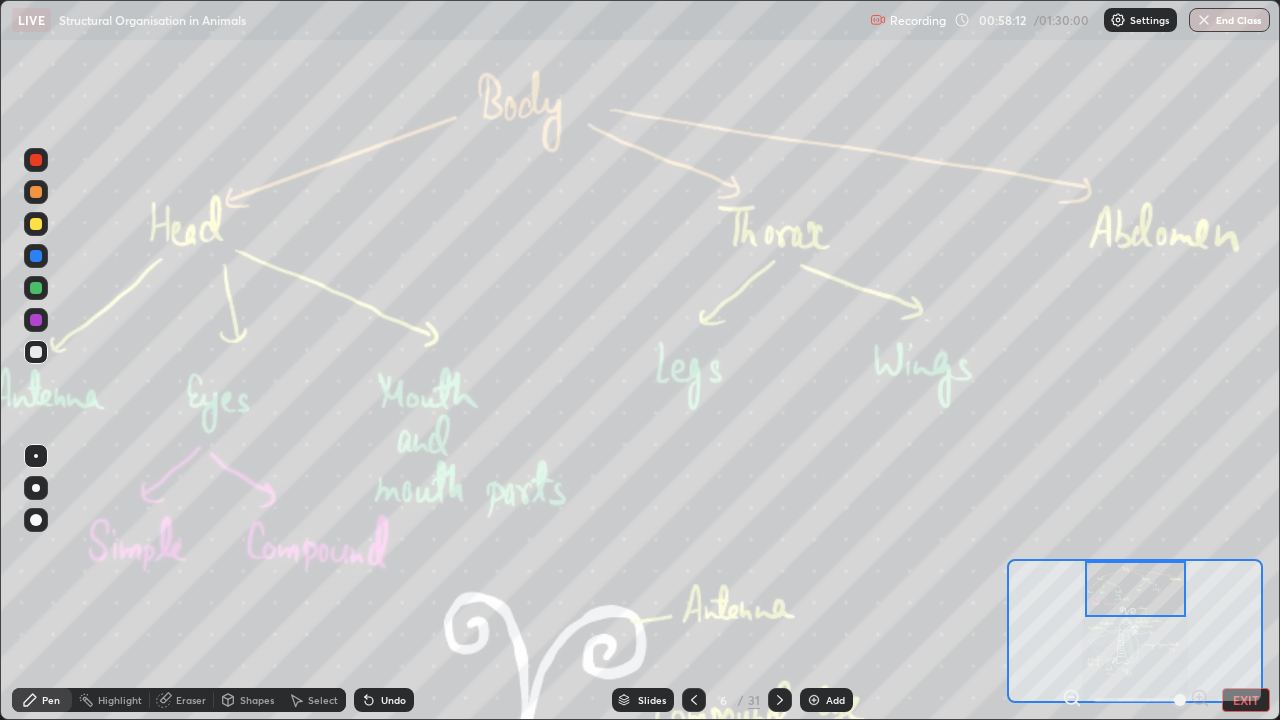 click 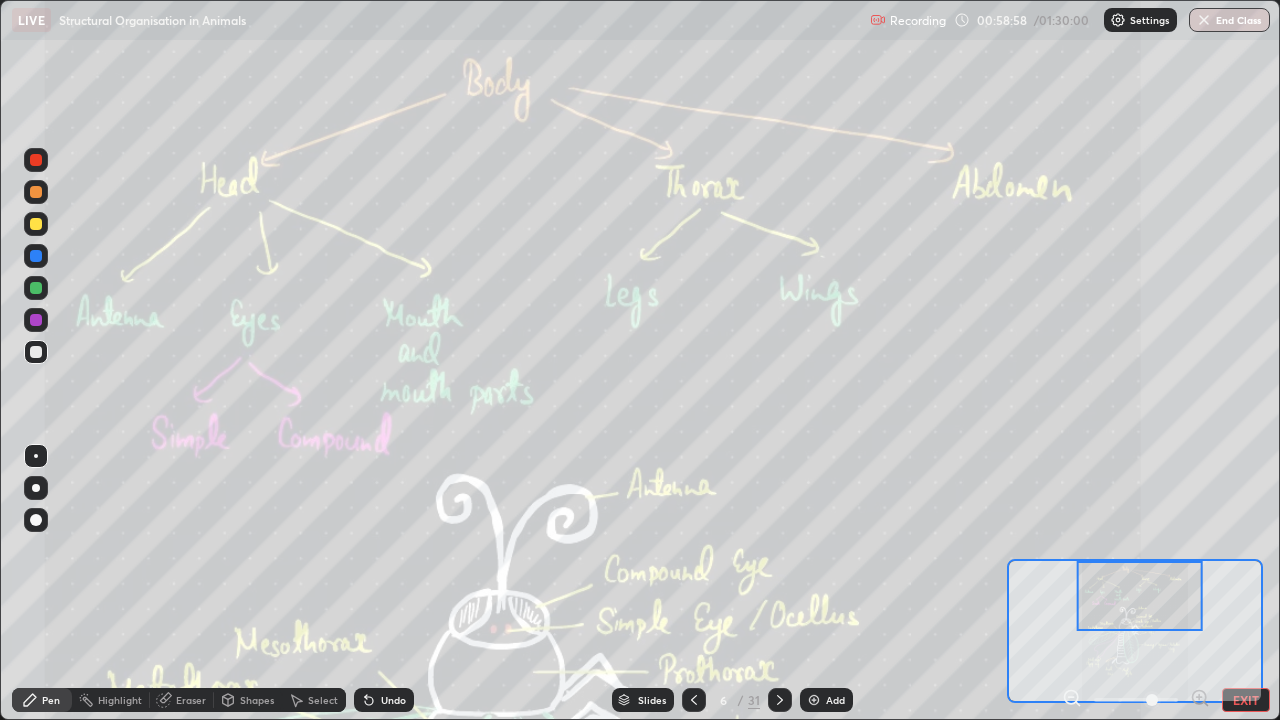 click 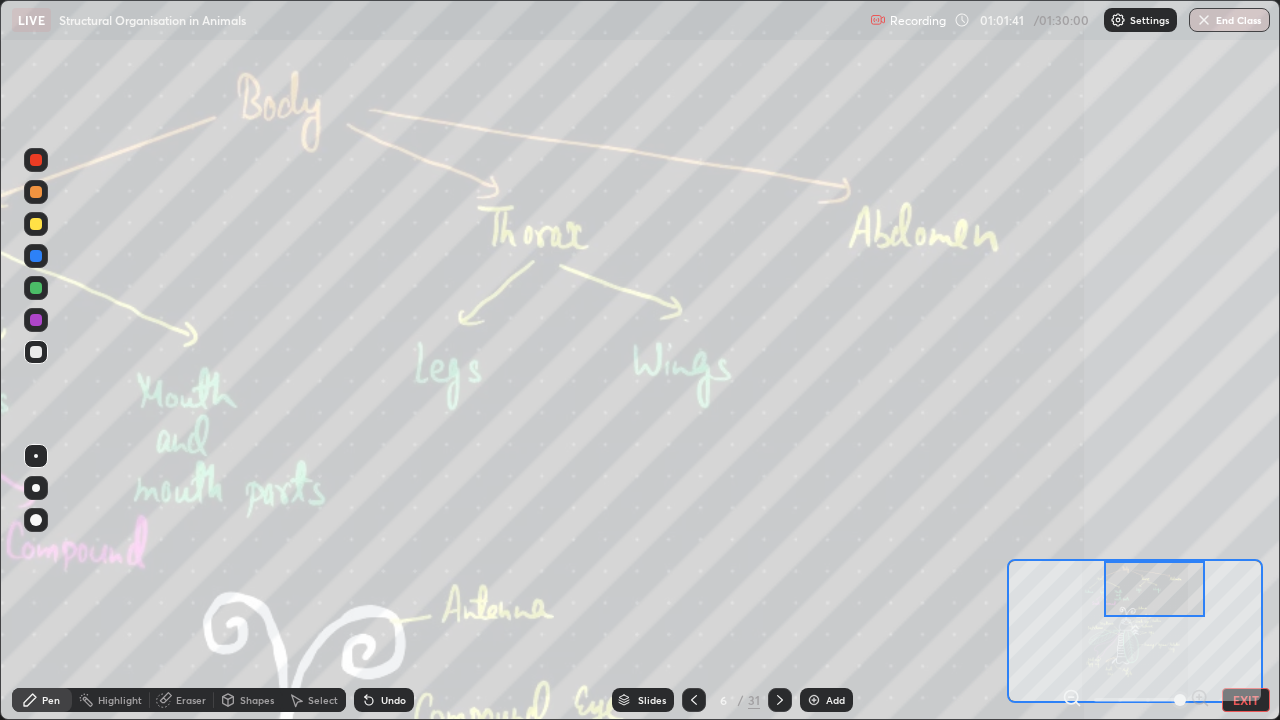 click 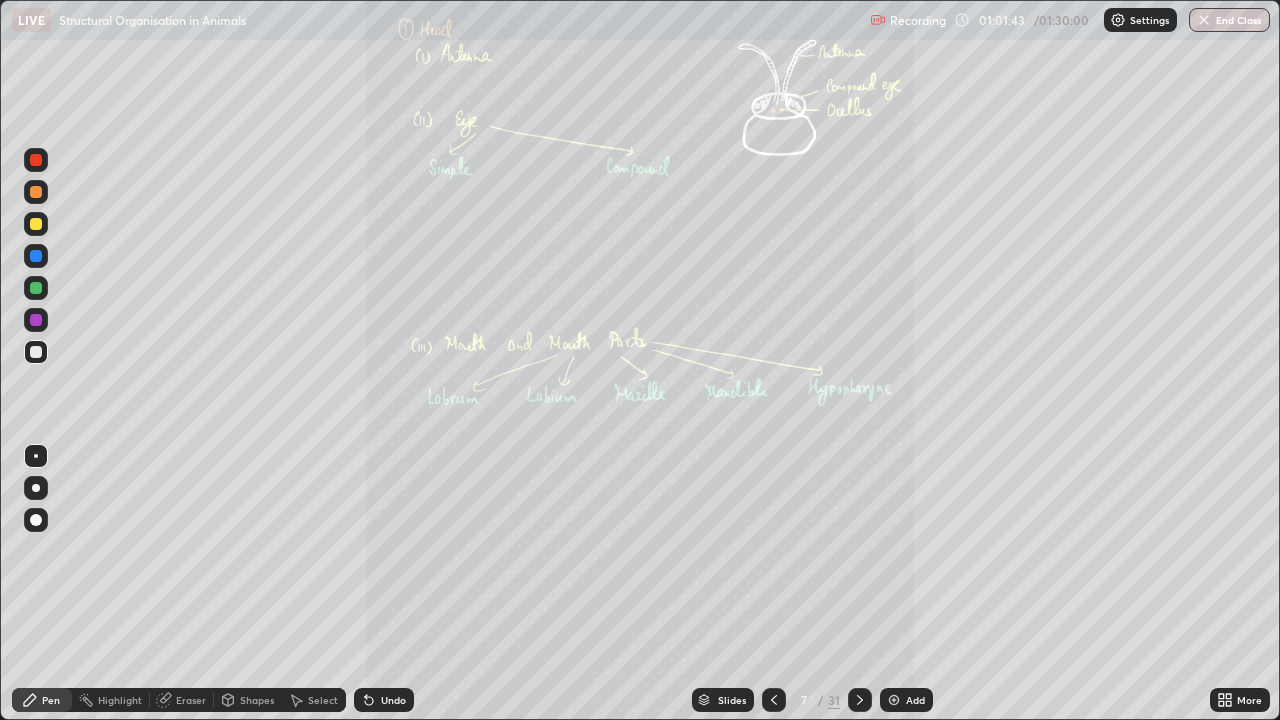 click 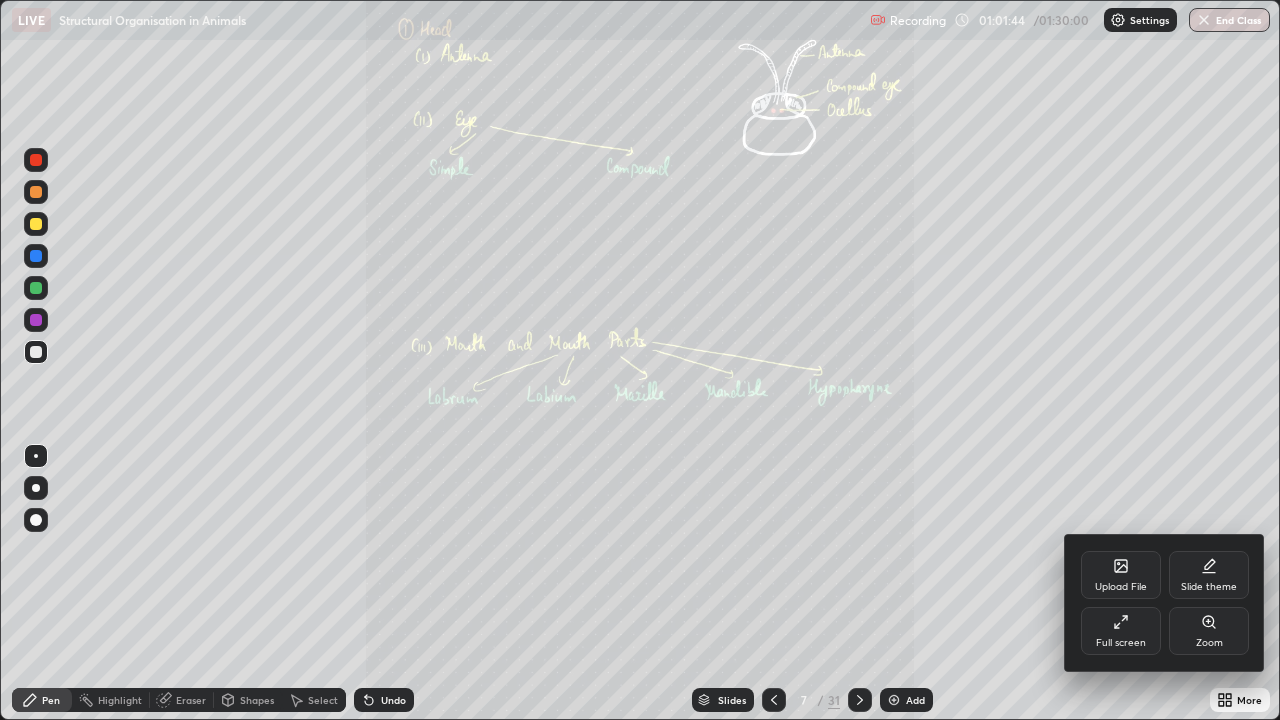 click on "Zoom" at bounding box center [1209, 631] 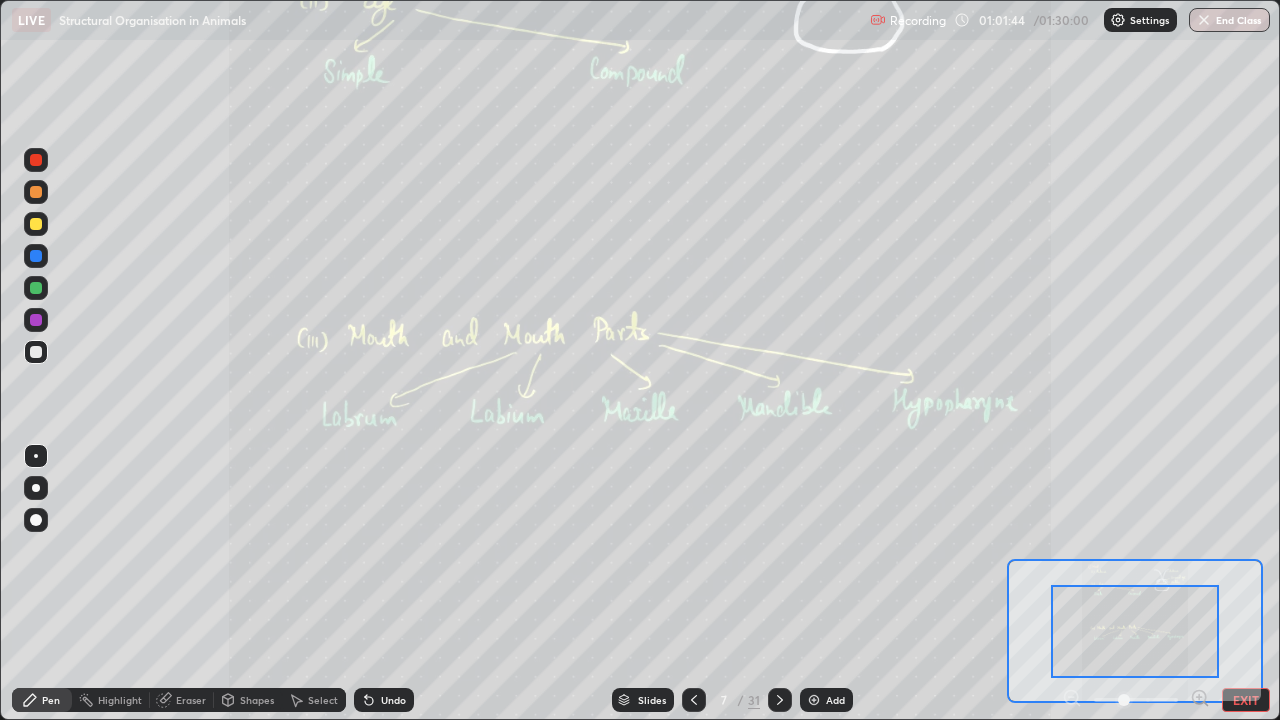 click 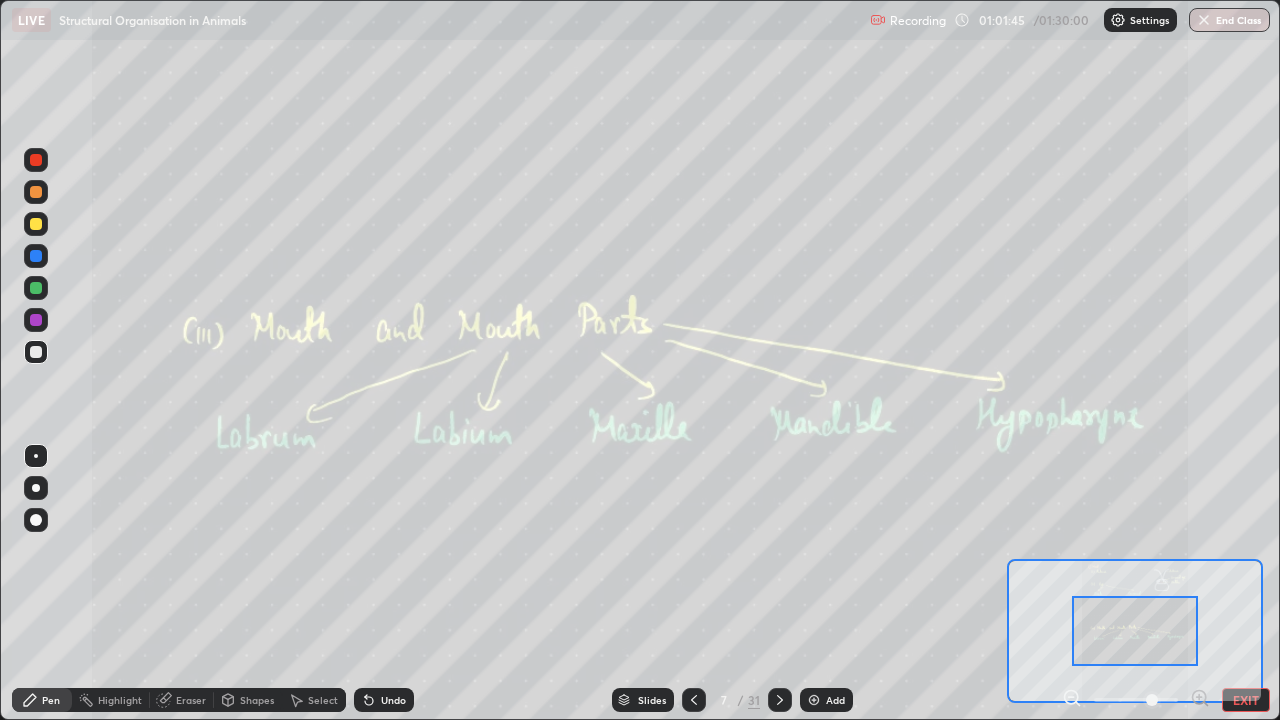 click 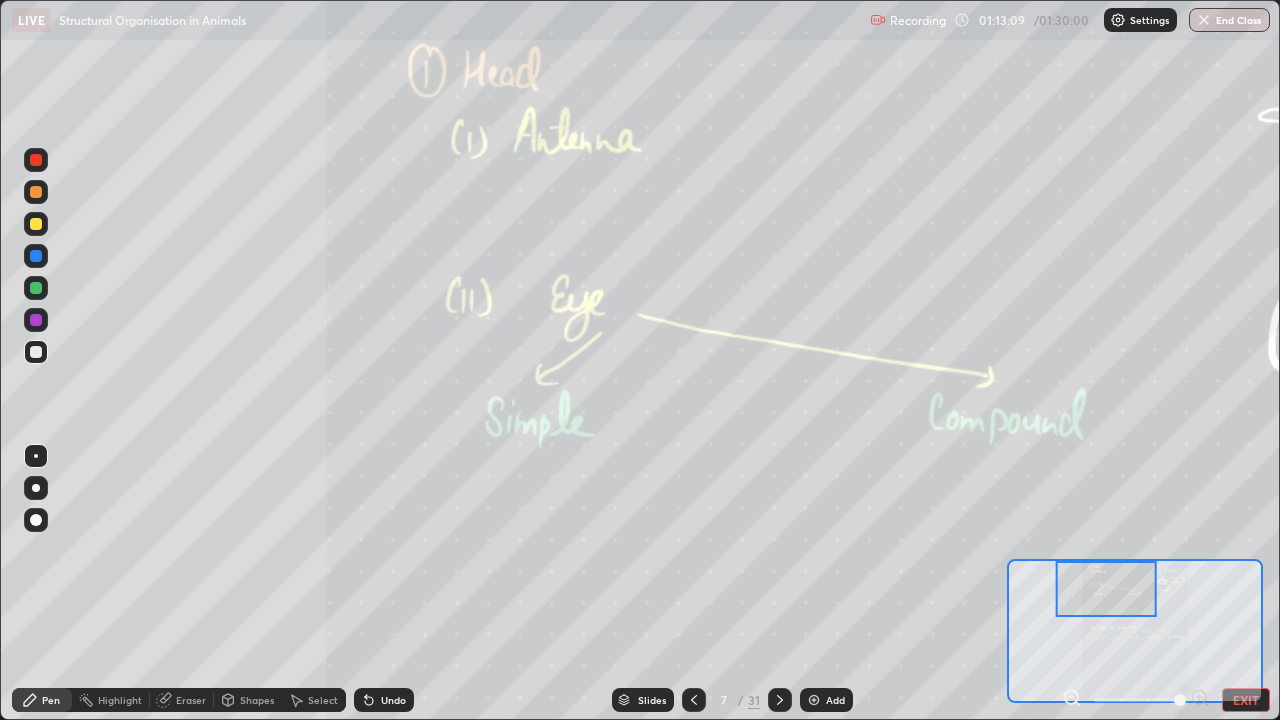 click on "Add" at bounding box center (835, 700) 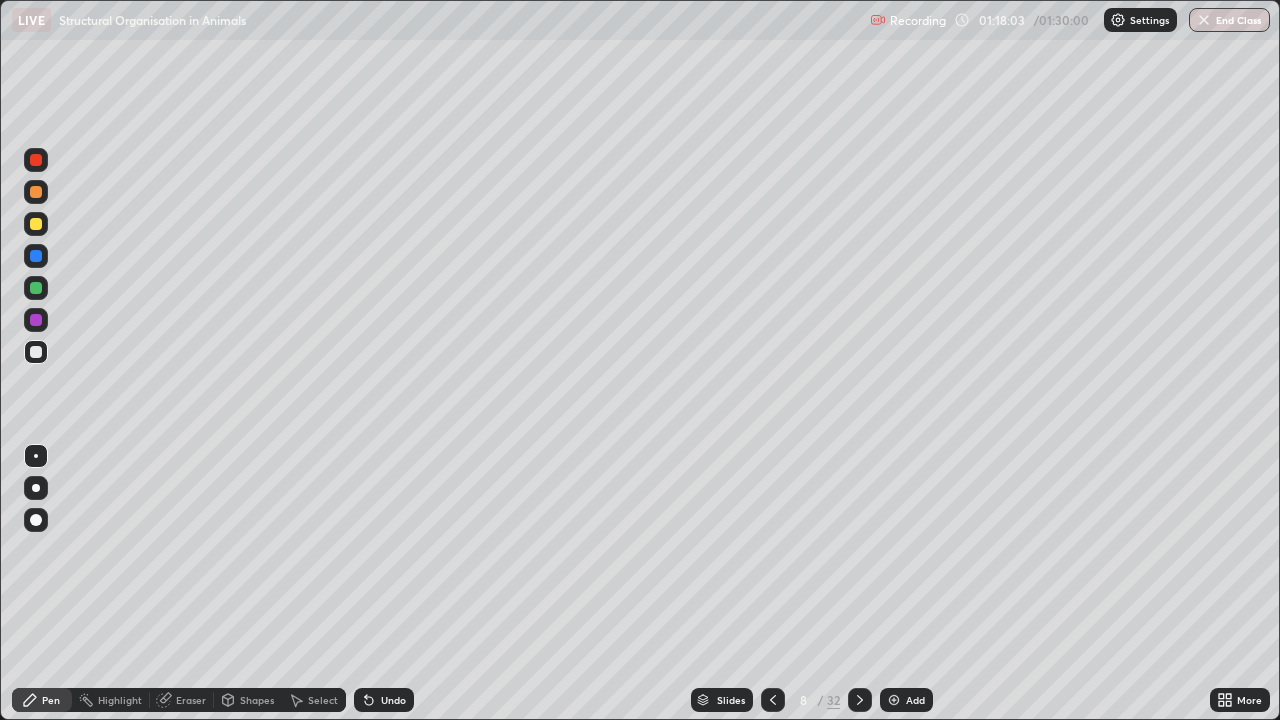 click 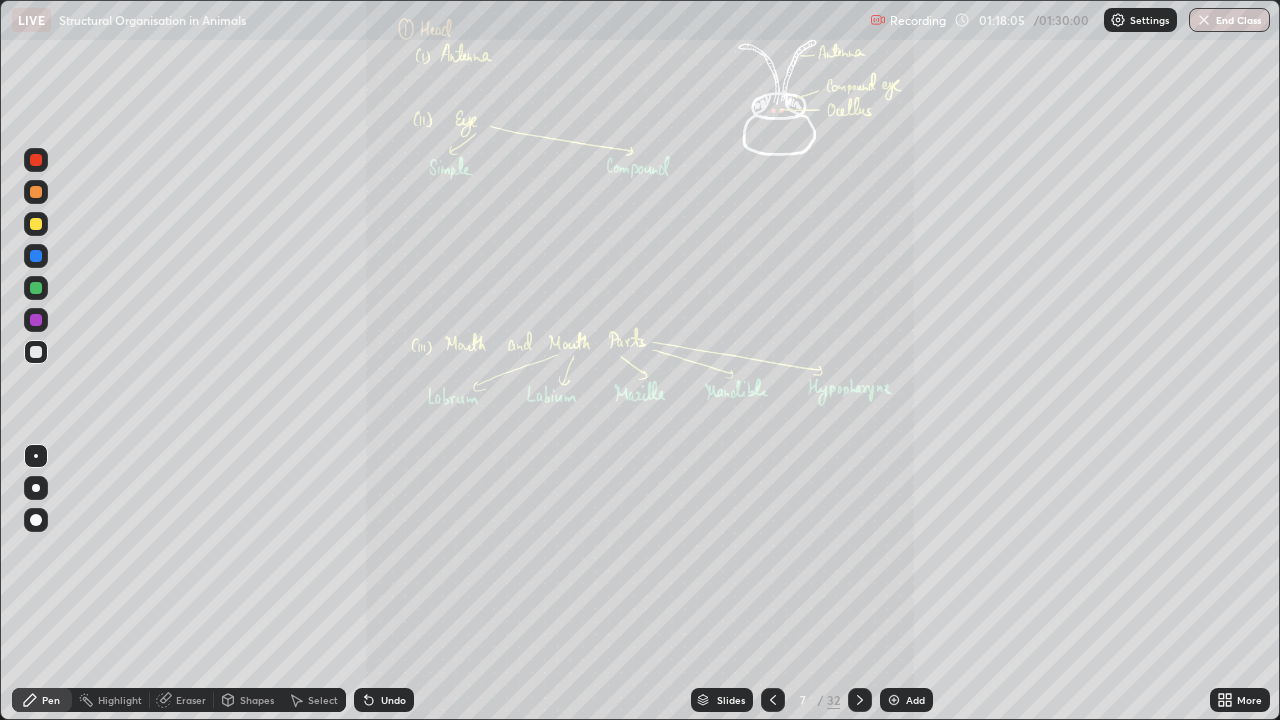 click 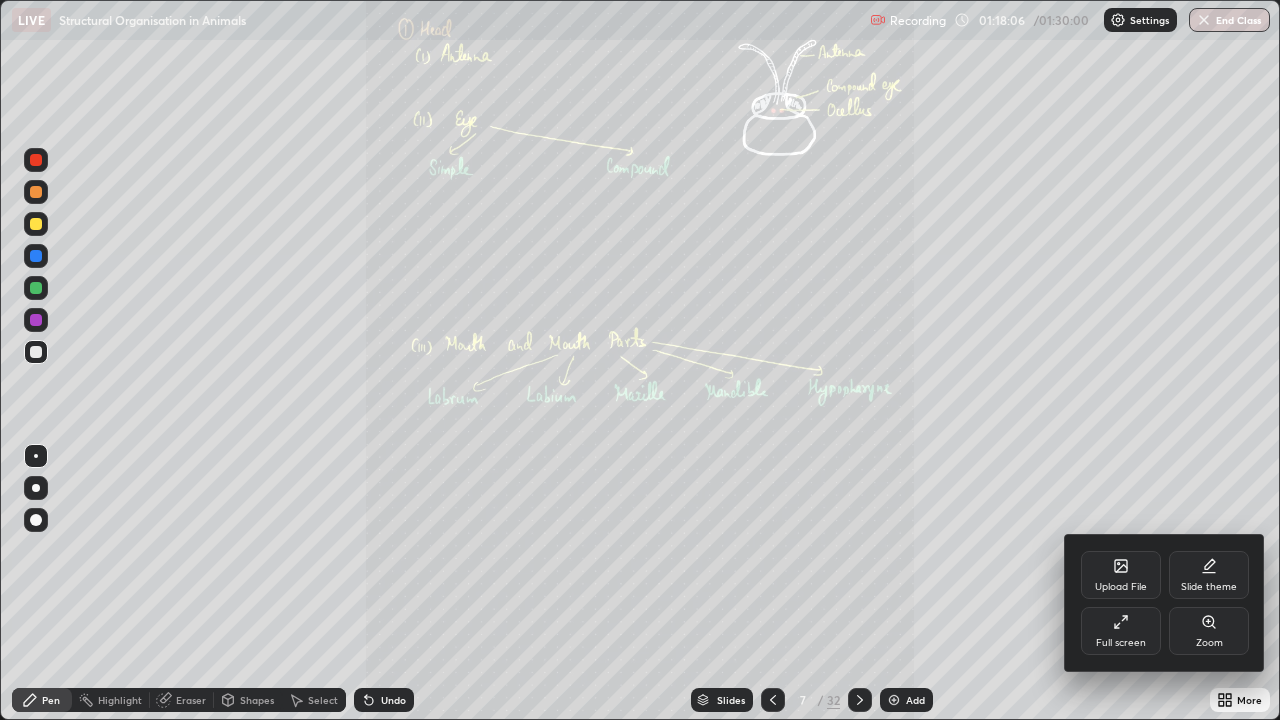 click on "Zoom" at bounding box center [1209, 631] 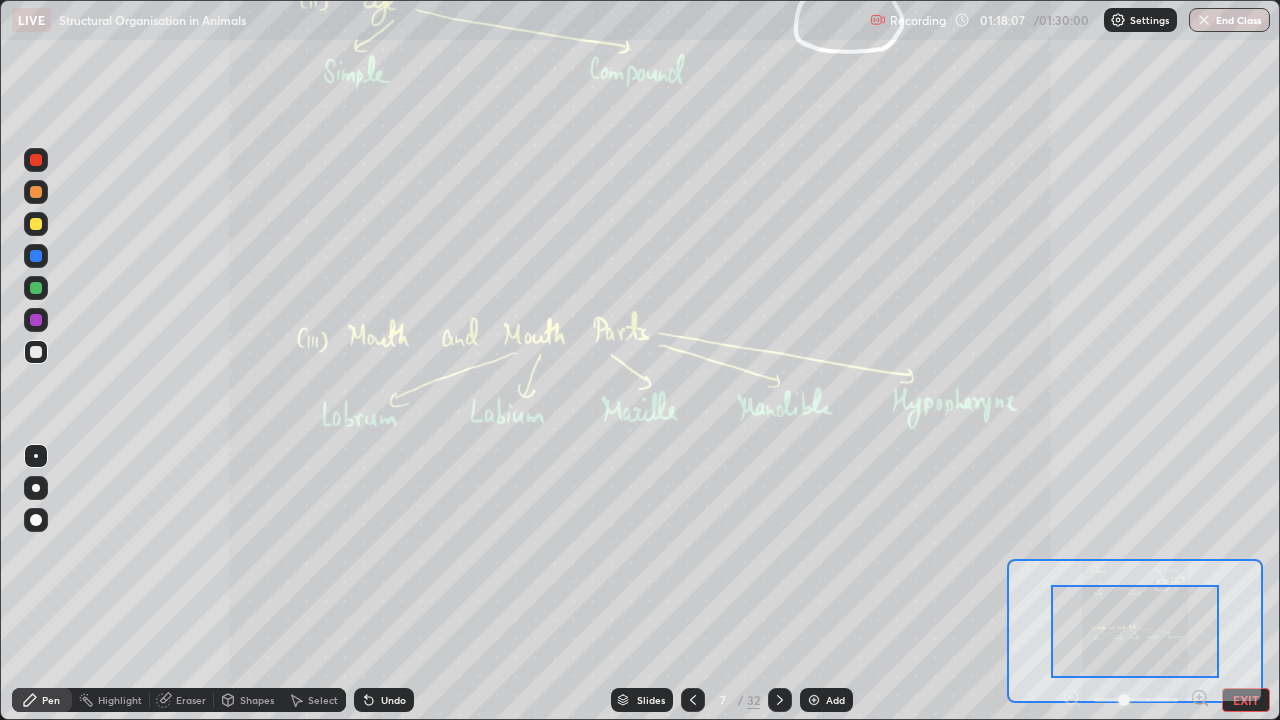 click 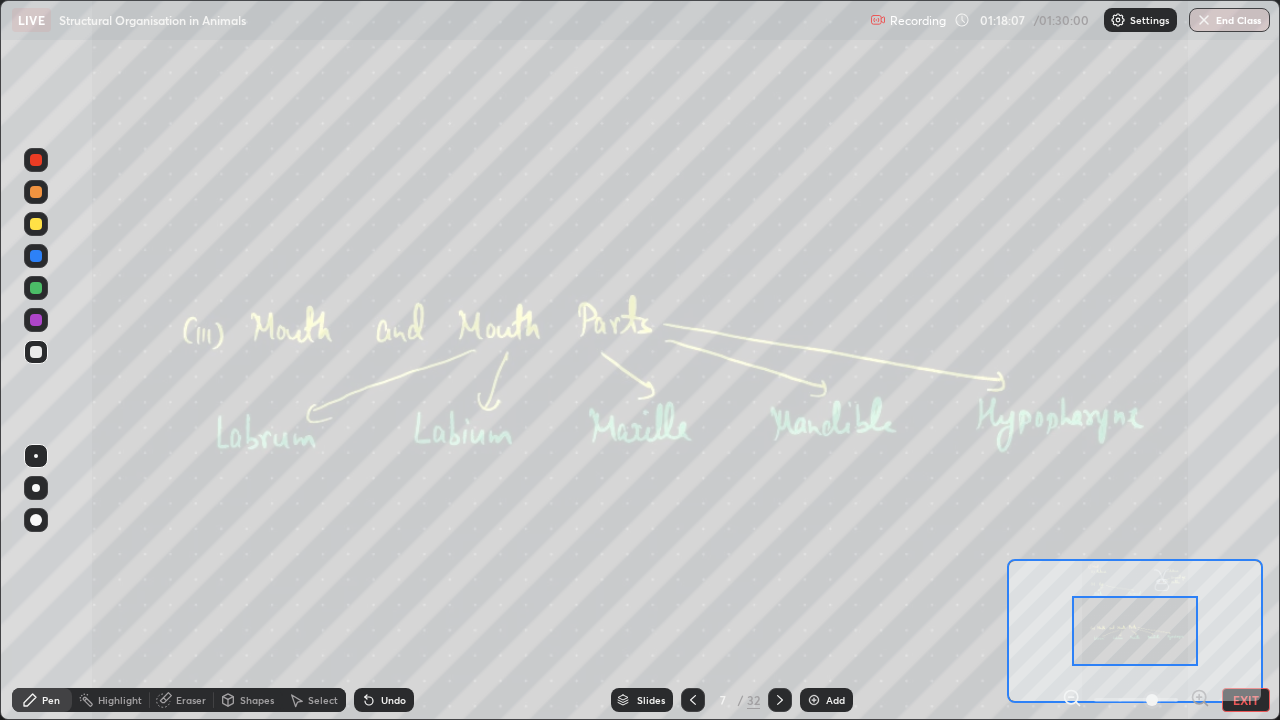 click 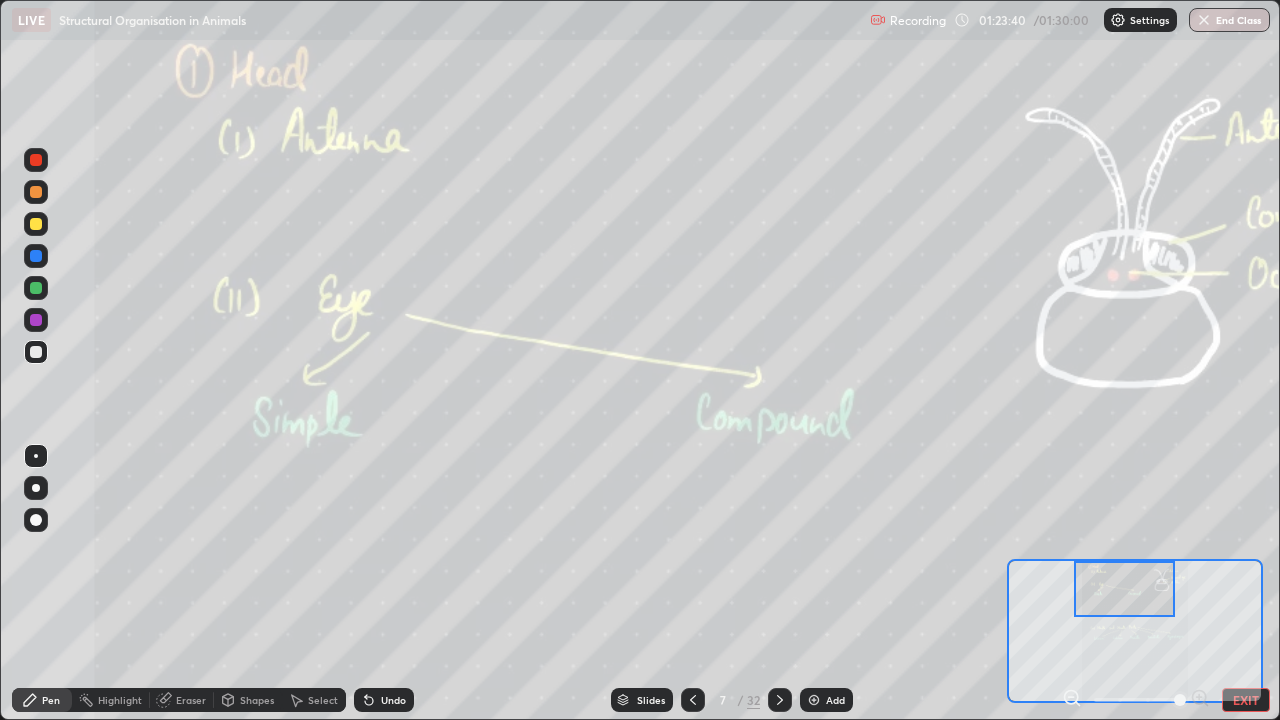 click on "End Class" at bounding box center [1229, 20] 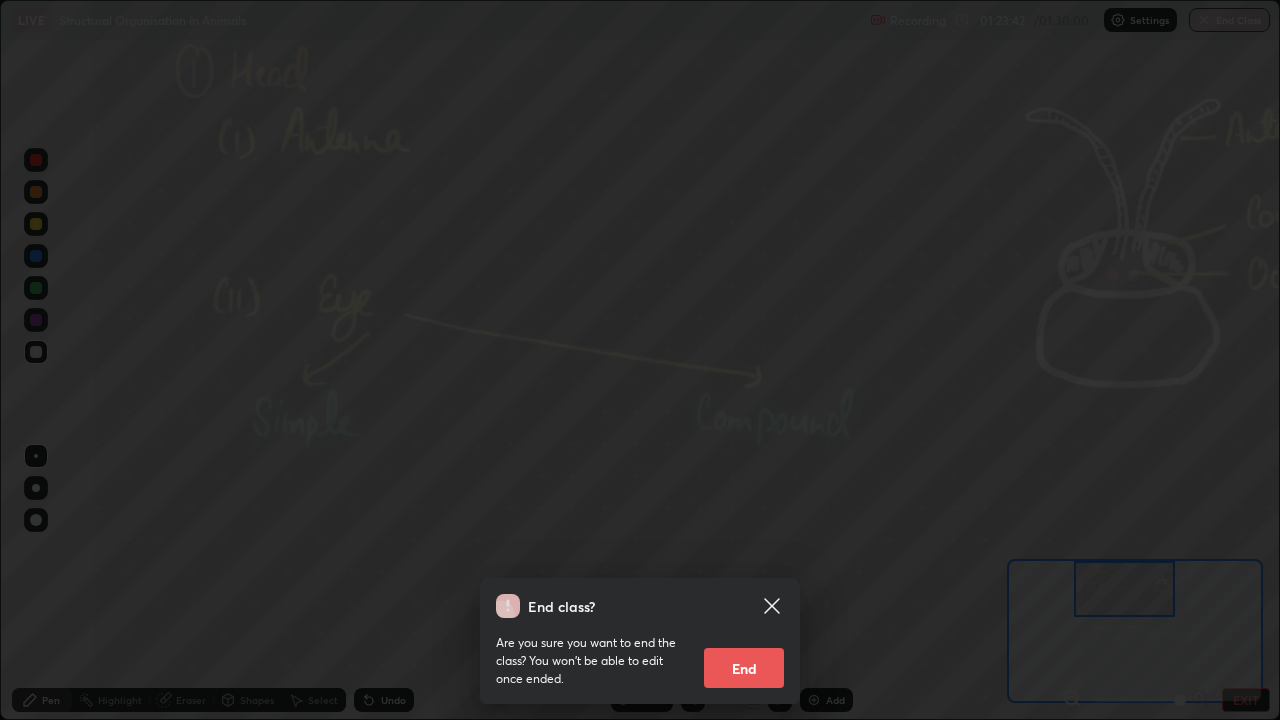click on "End" at bounding box center [744, 668] 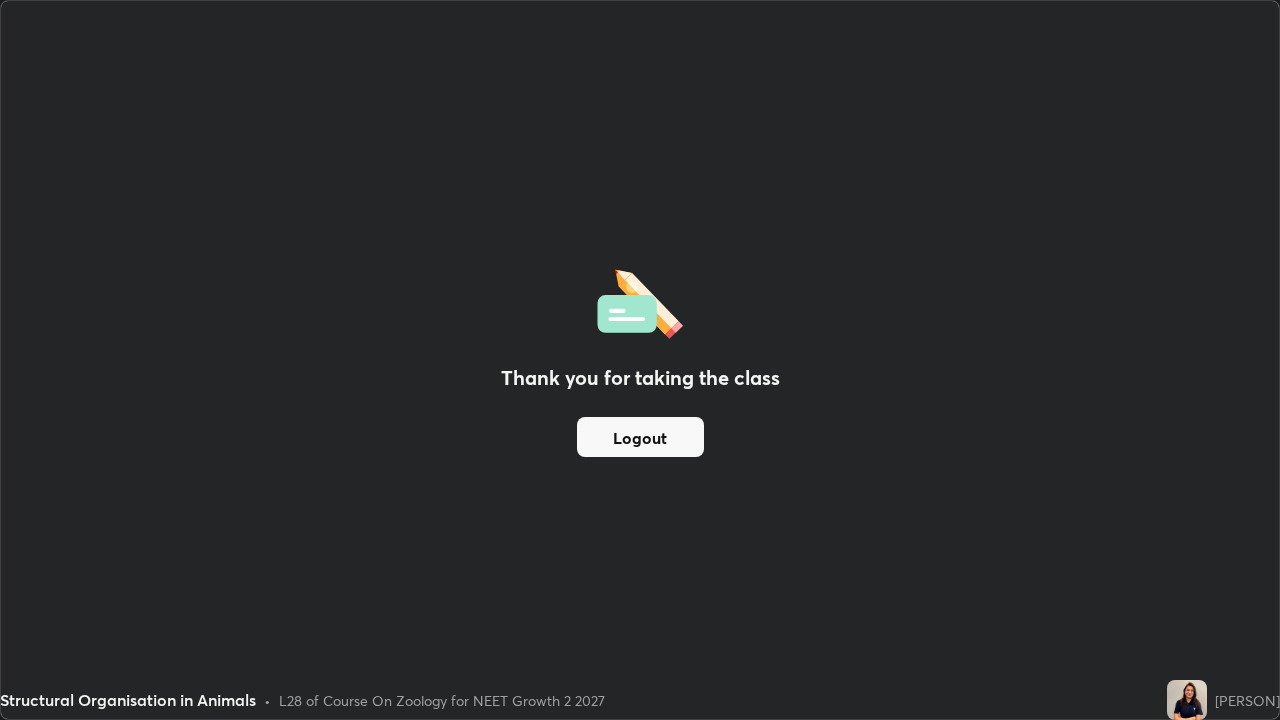 click on "Logout" at bounding box center [640, 437] 